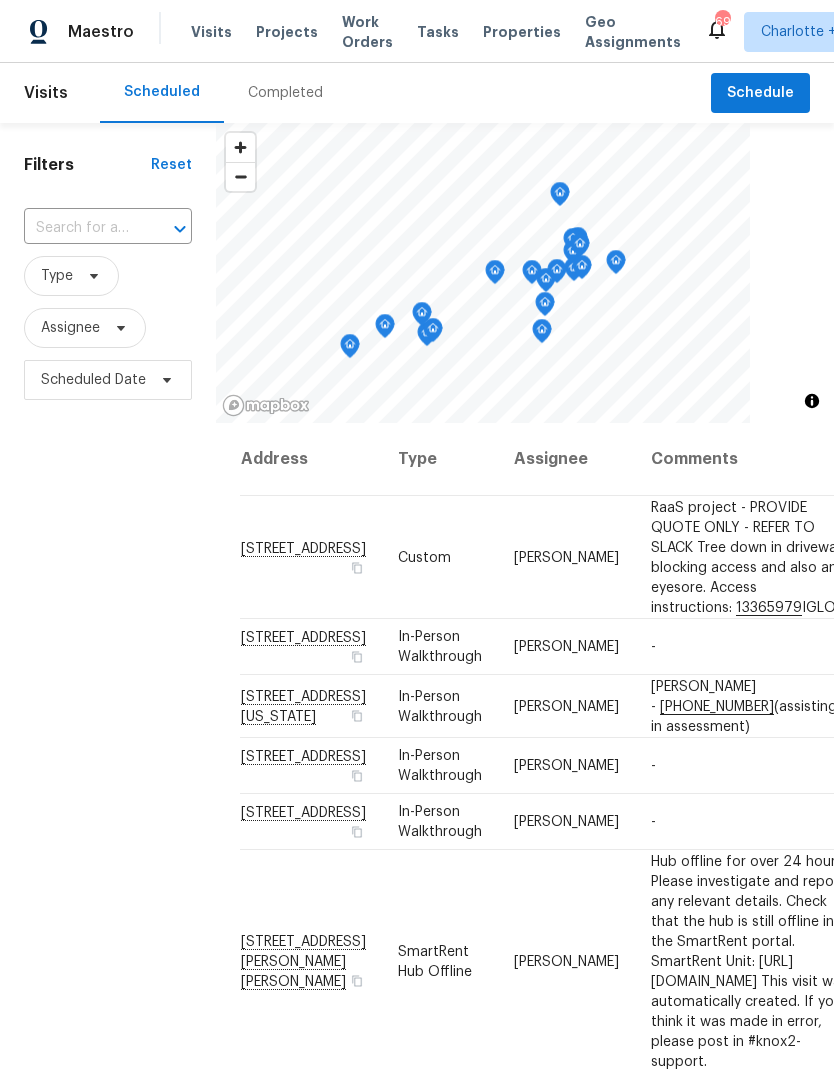 scroll, scrollTop: 80, scrollLeft: 0, axis: vertical 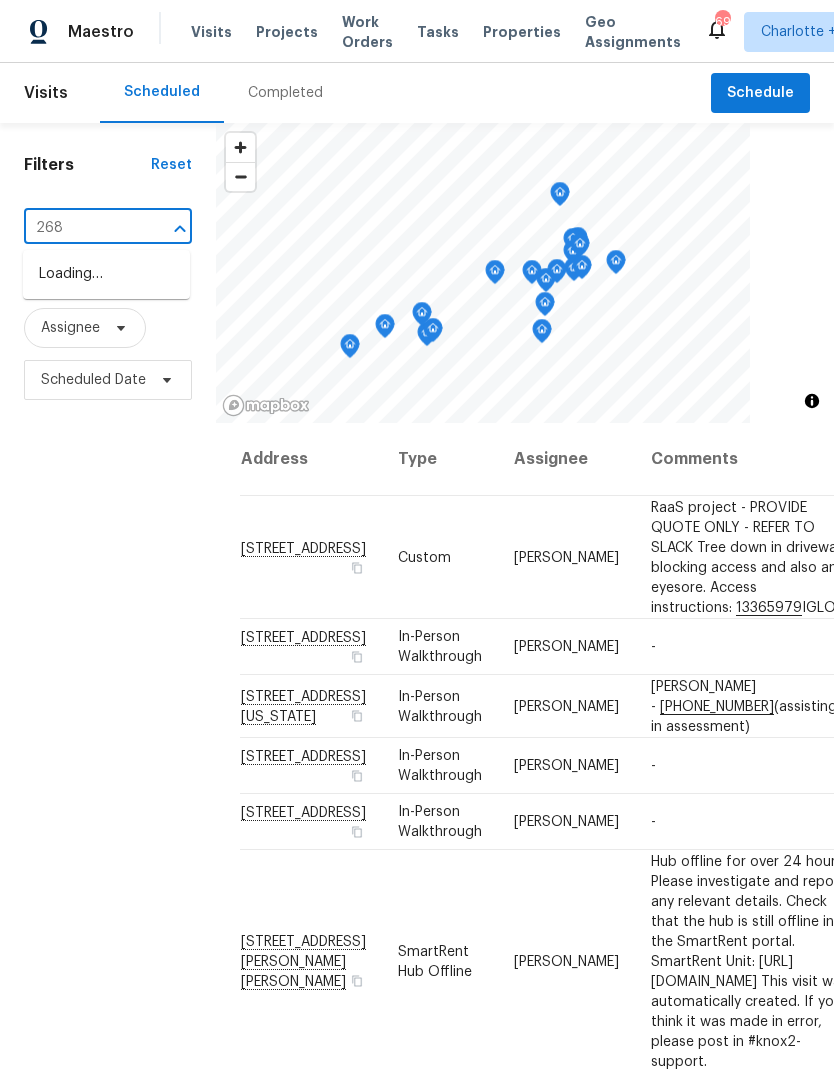 type on "2683" 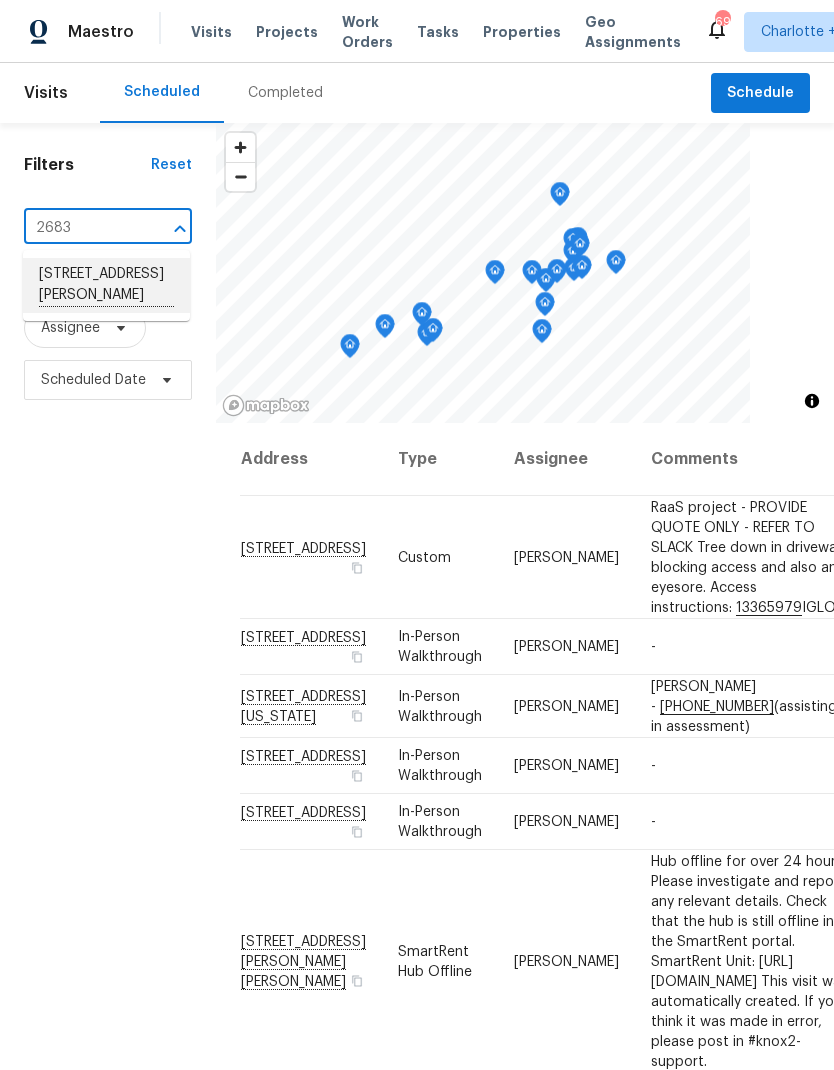 click on "2683 Beulah Church Rd, Matthews, NC 28104" at bounding box center [106, 285] 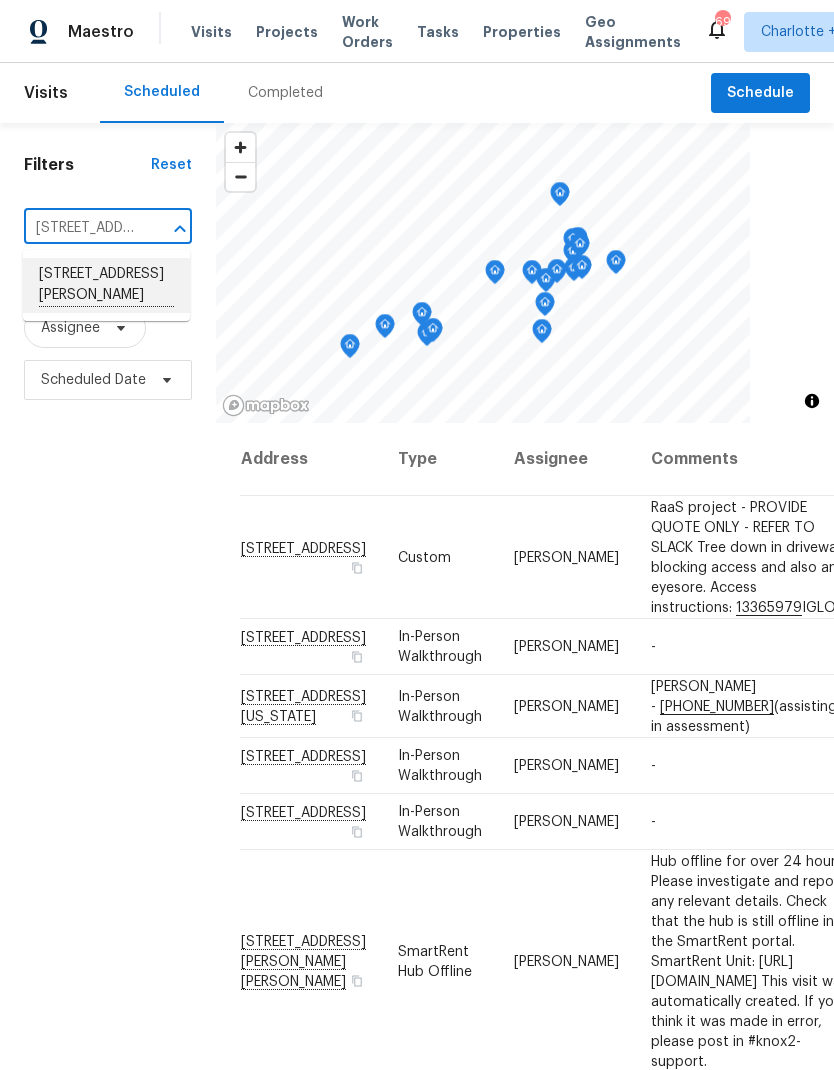 scroll, scrollTop: 0, scrollLeft: 0, axis: both 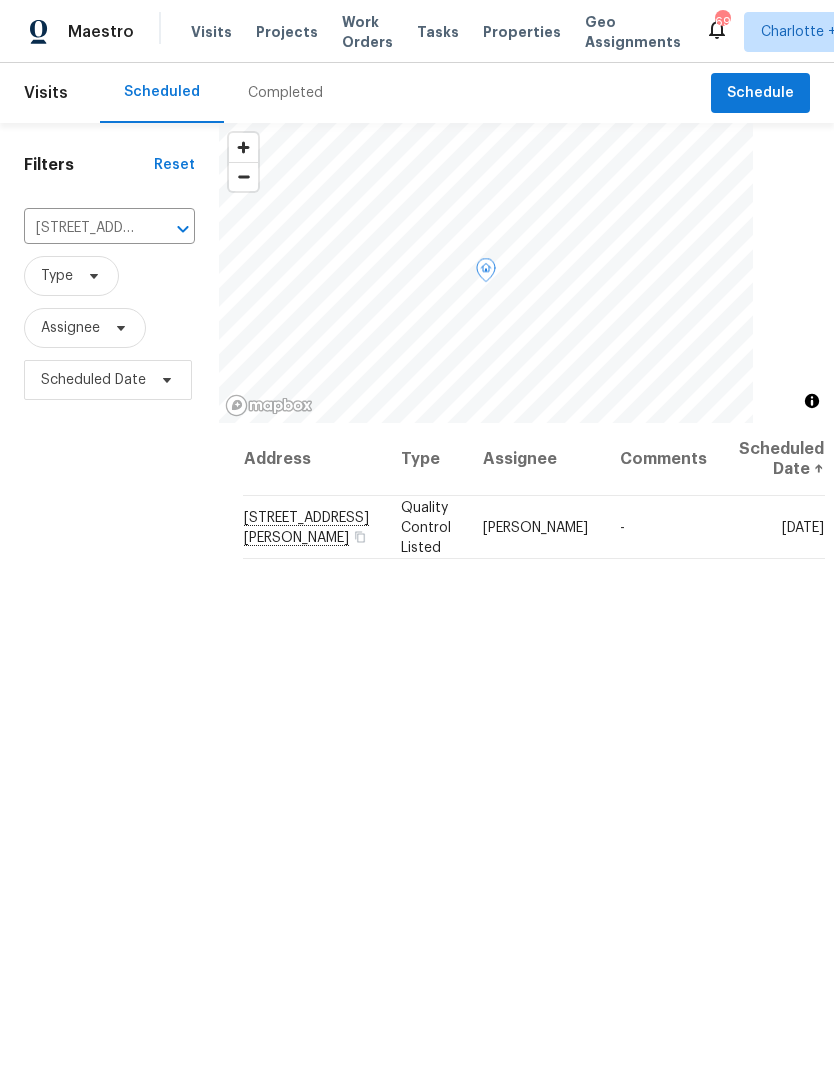 click 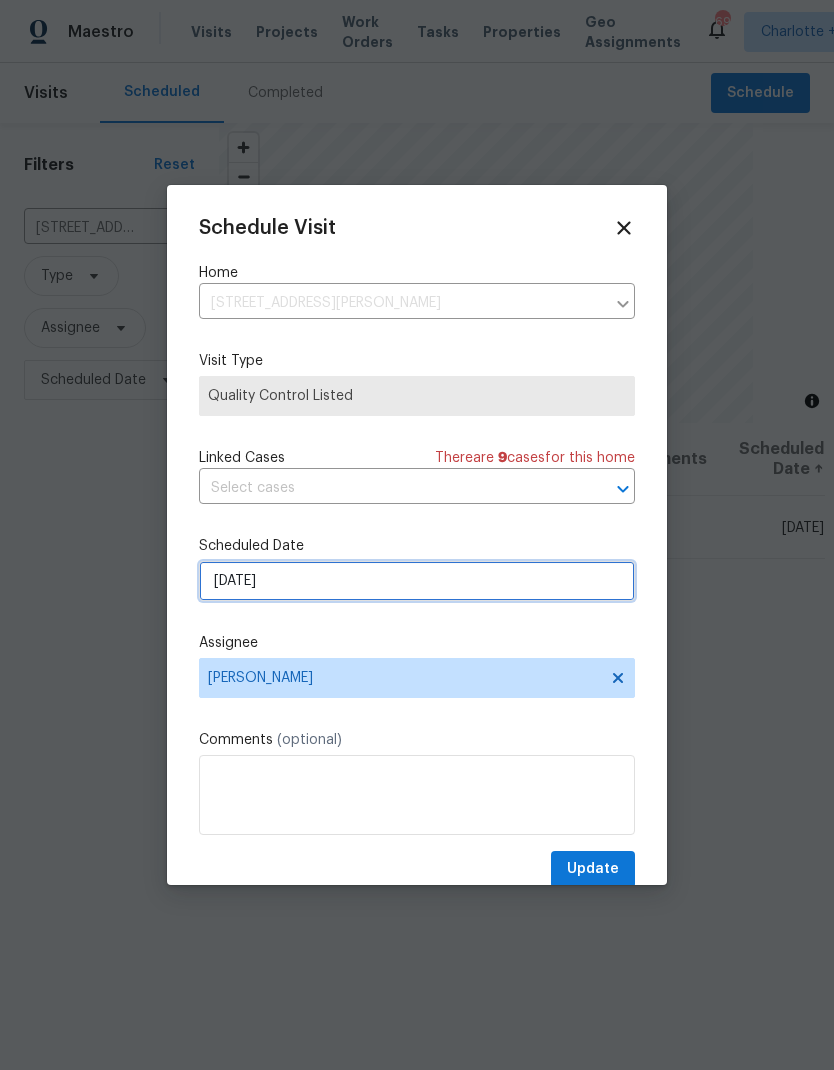 click on "7/17/2025" at bounding box center (417, 581) 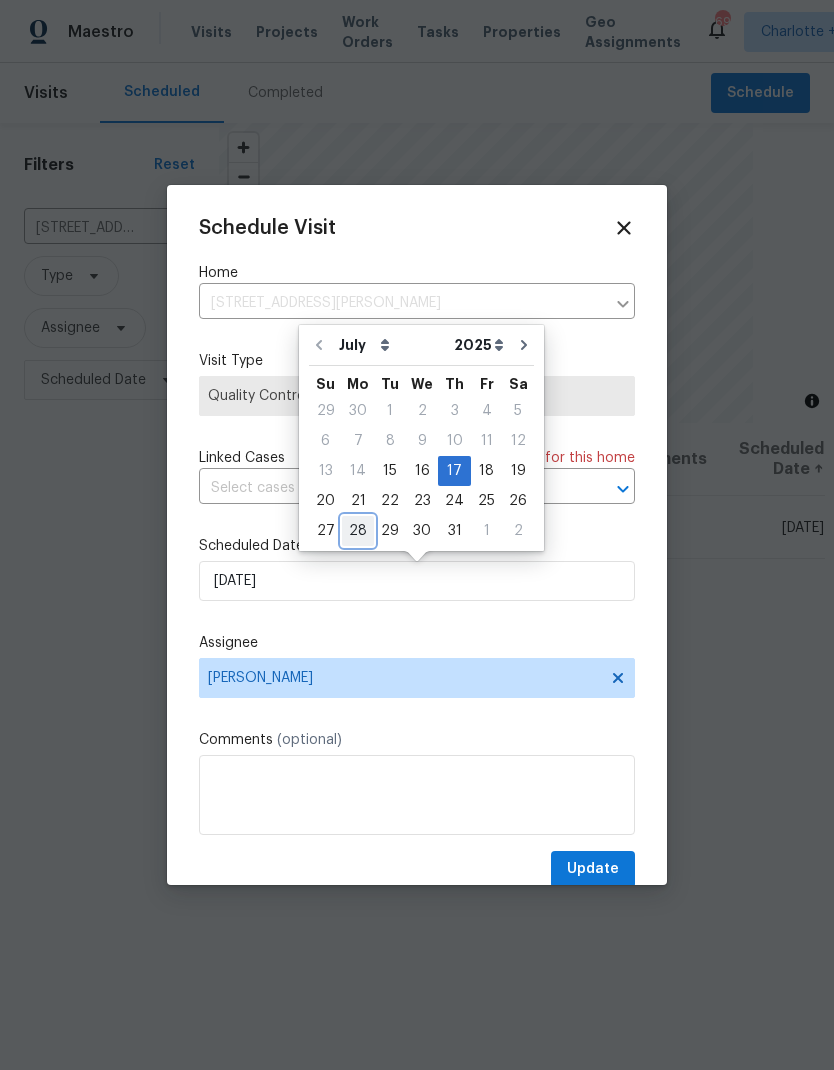 click on "28" at bounding box center [358, 531] 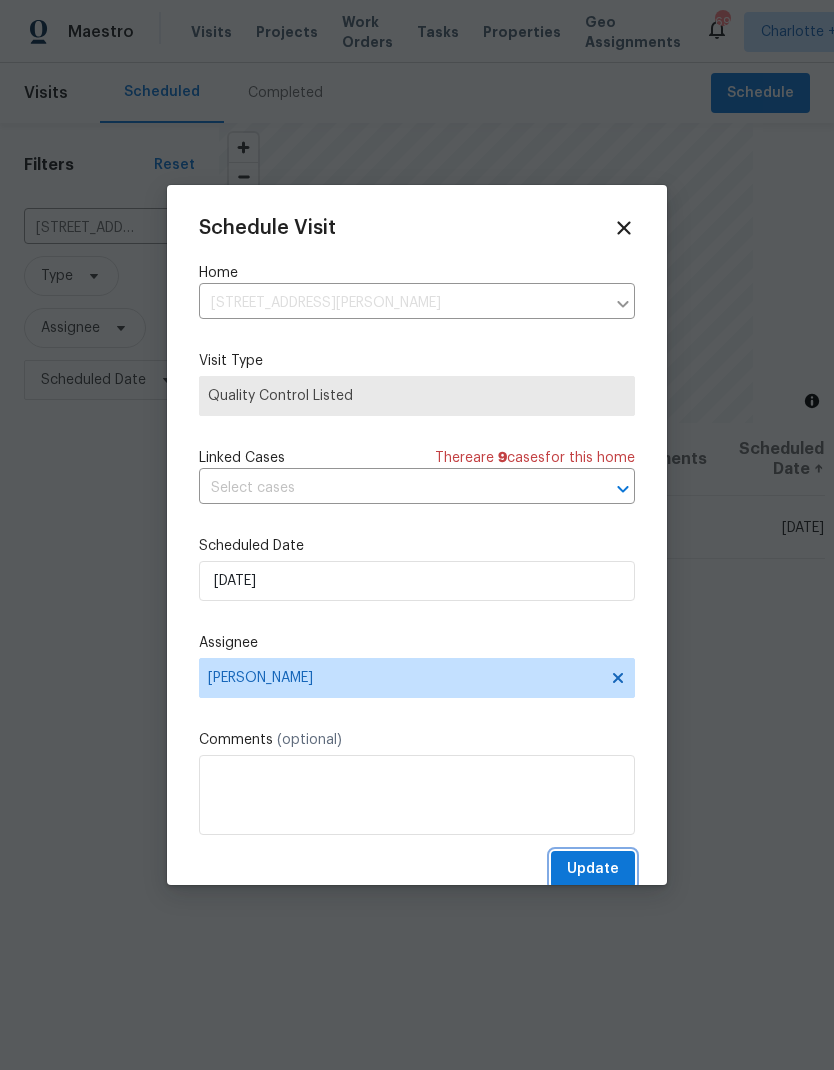 click on "Update" at bounding box center [593, 869] 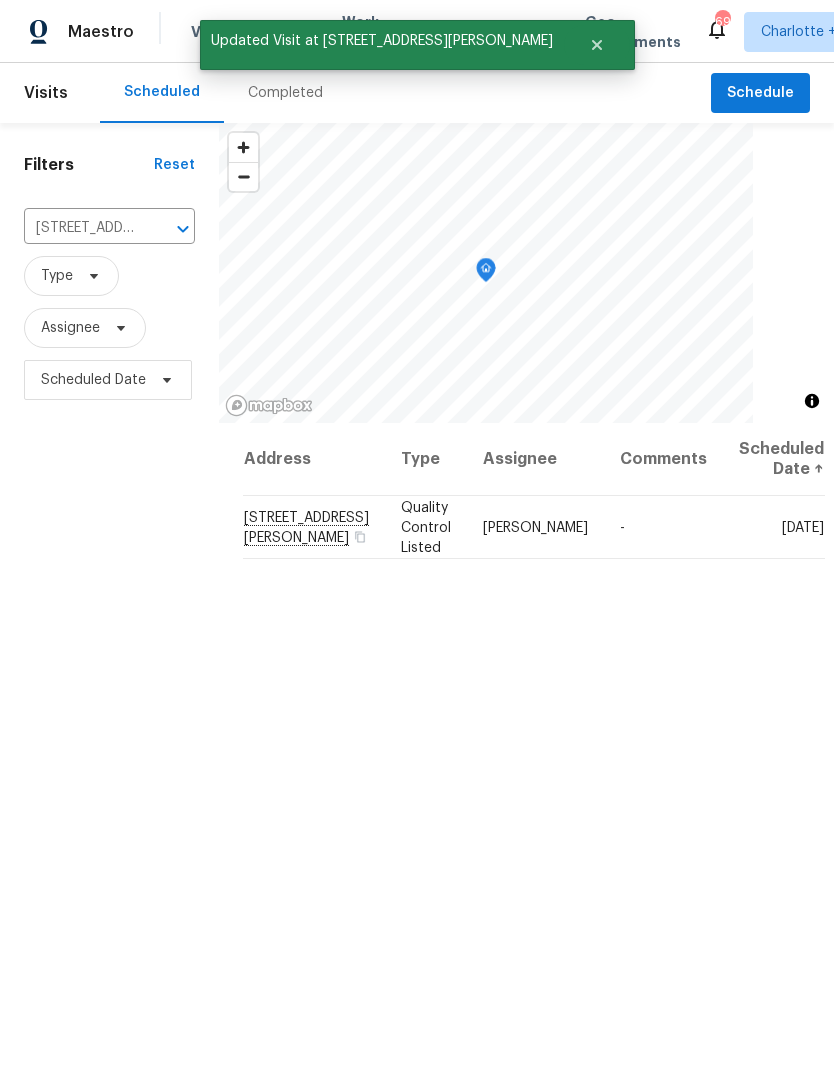 click on "Maestro" at bounding box center [67, 32] 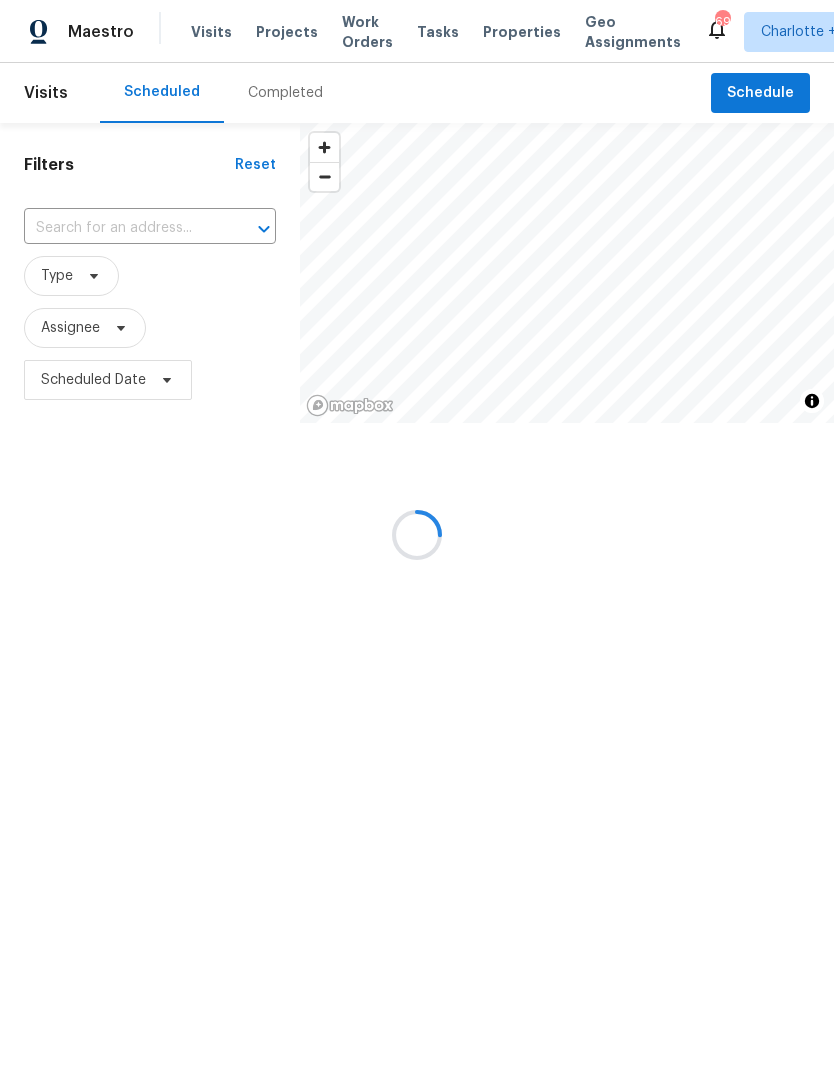 scroll, scrollTop: 0, scrollLeft: 0, axis: both 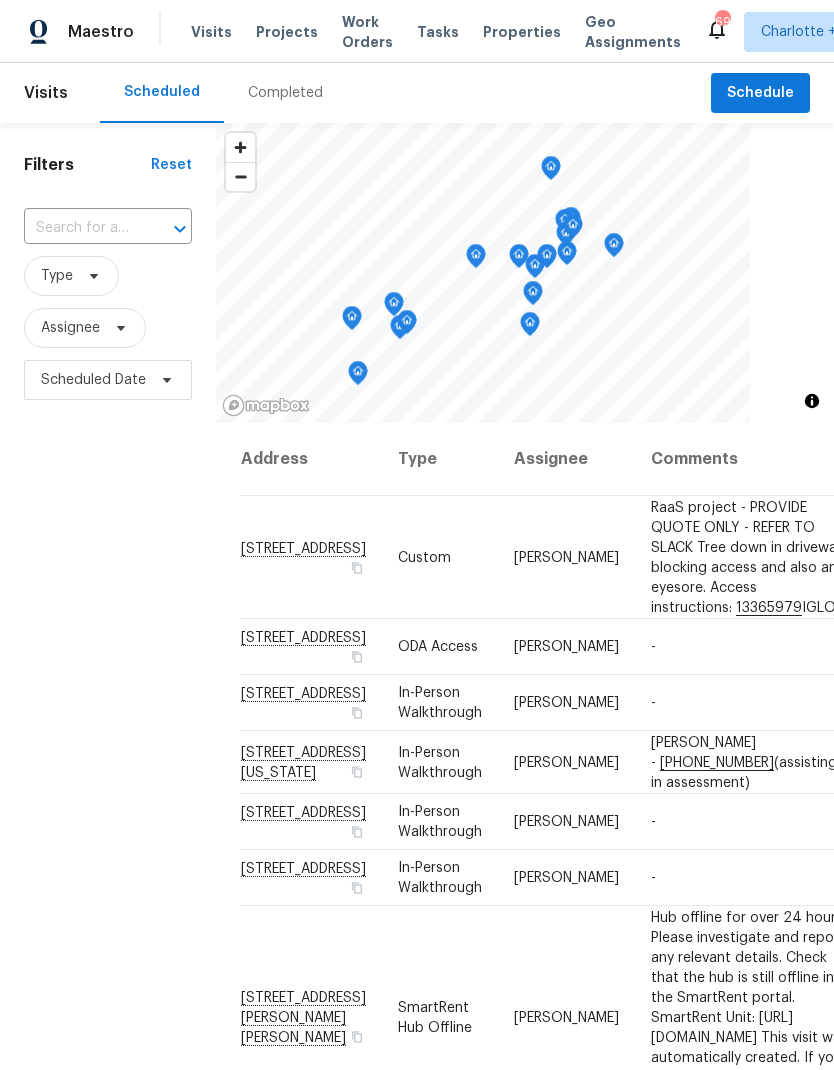 click on "Filters Reset ​ Type Assignee Scheduled Date" at bounding box center [108, 701] 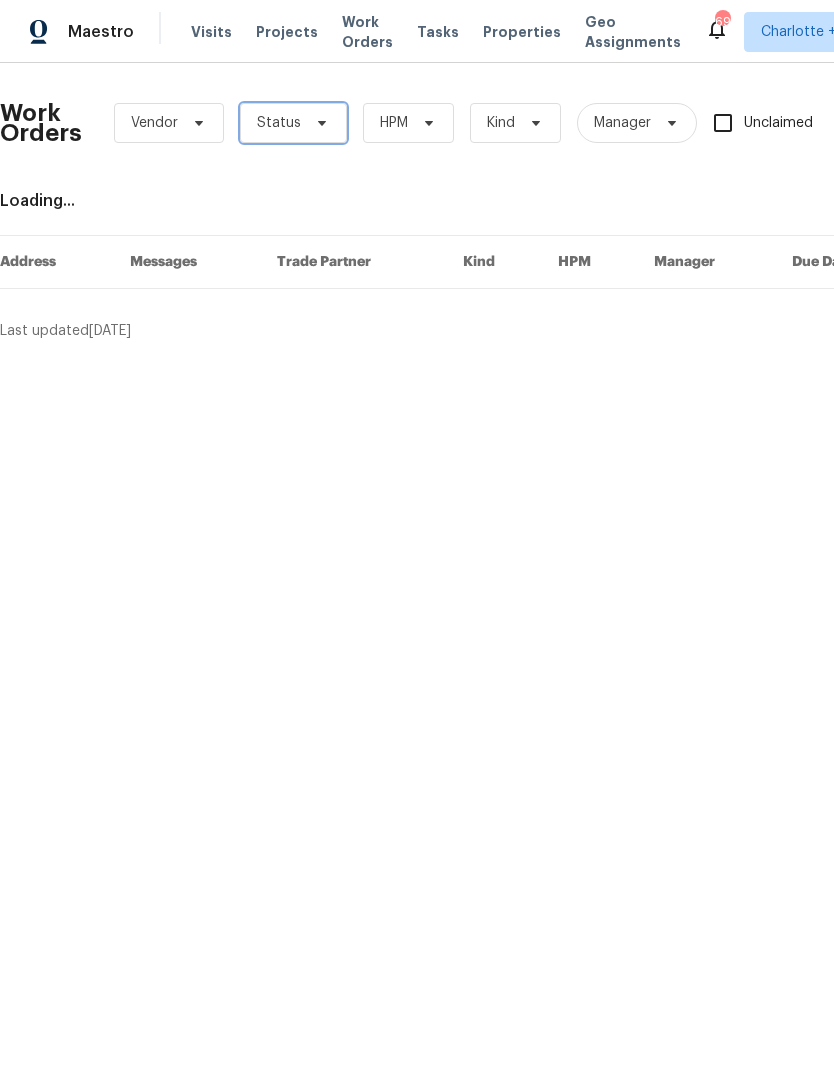 click 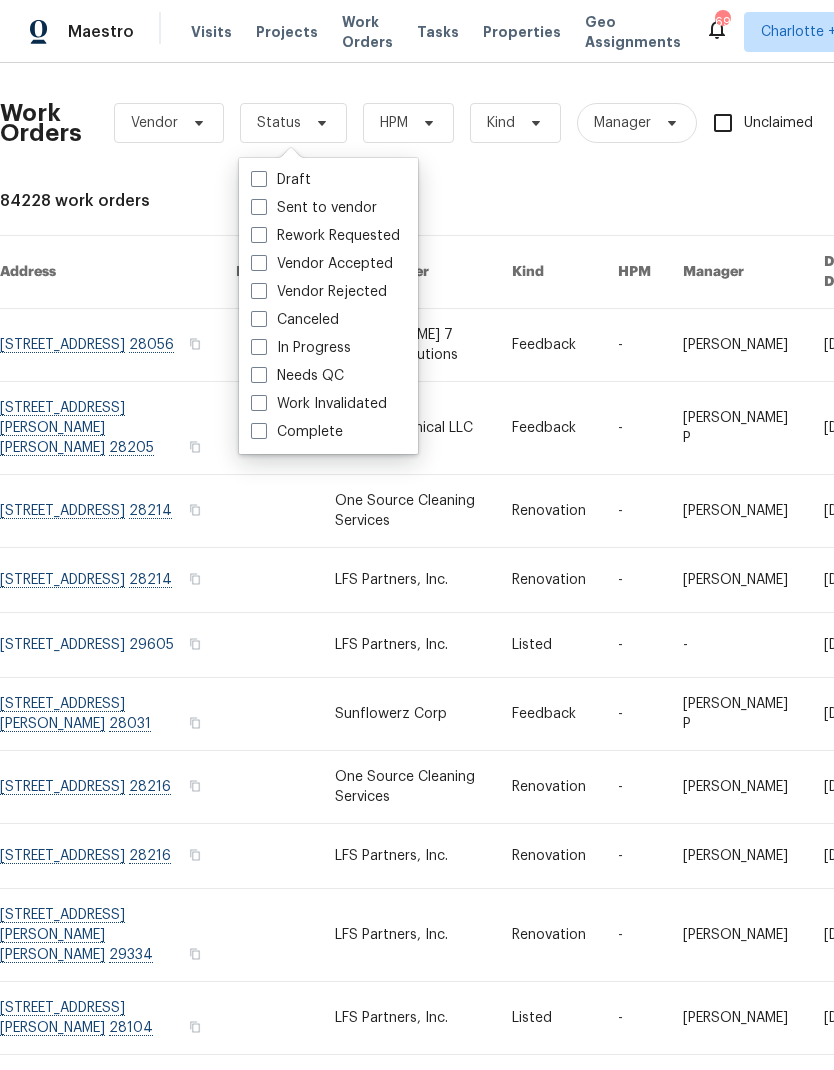click on "Needs QC" at bounding box center (297, 376) 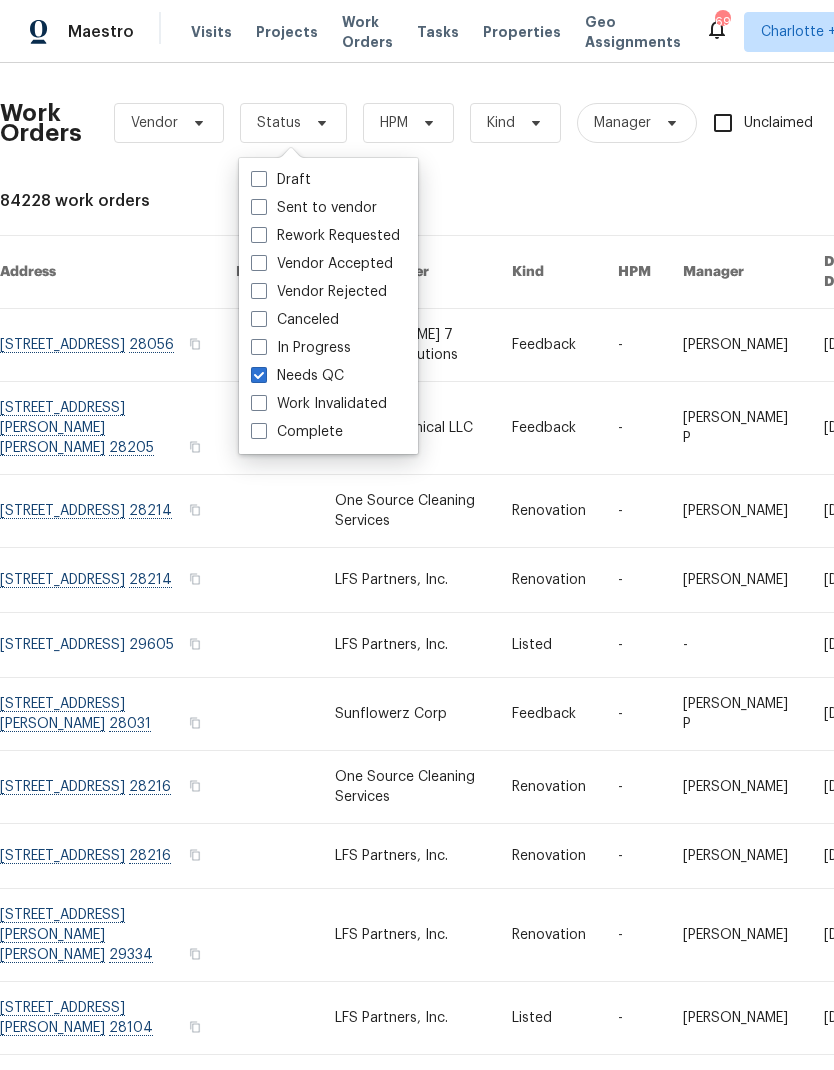 checkbox on "true" 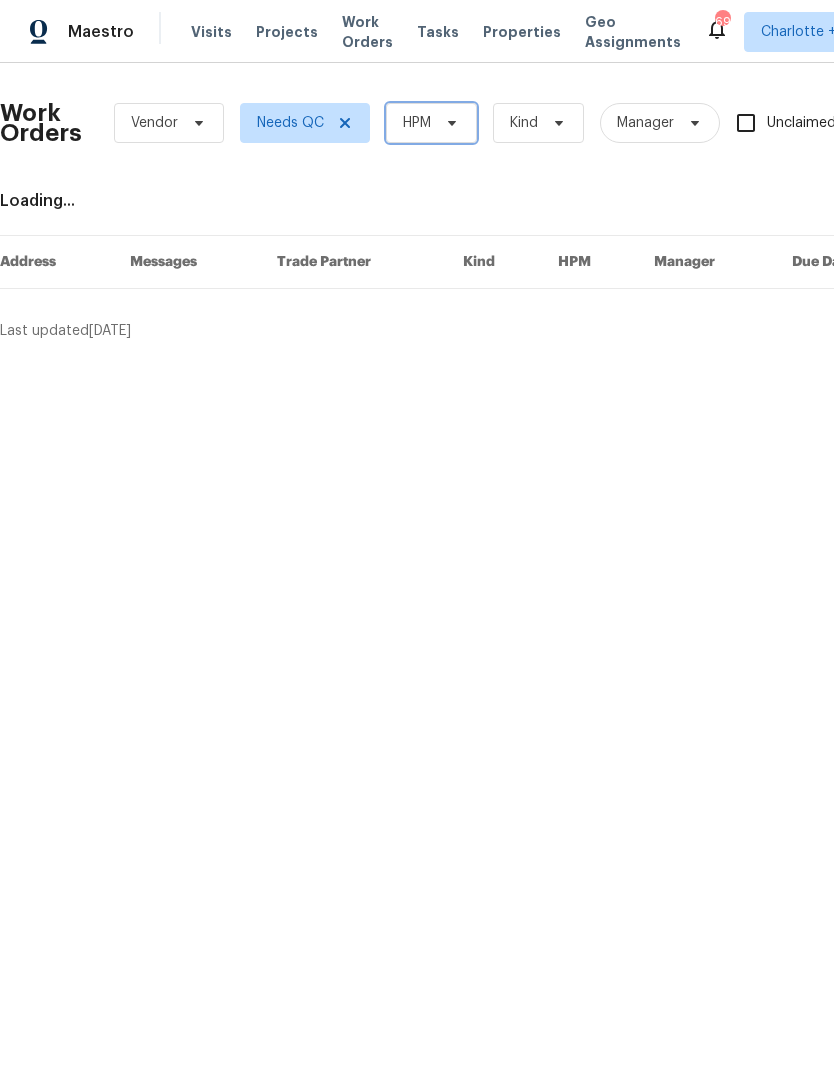 click on "HPM" at bounding box center (431, 123) 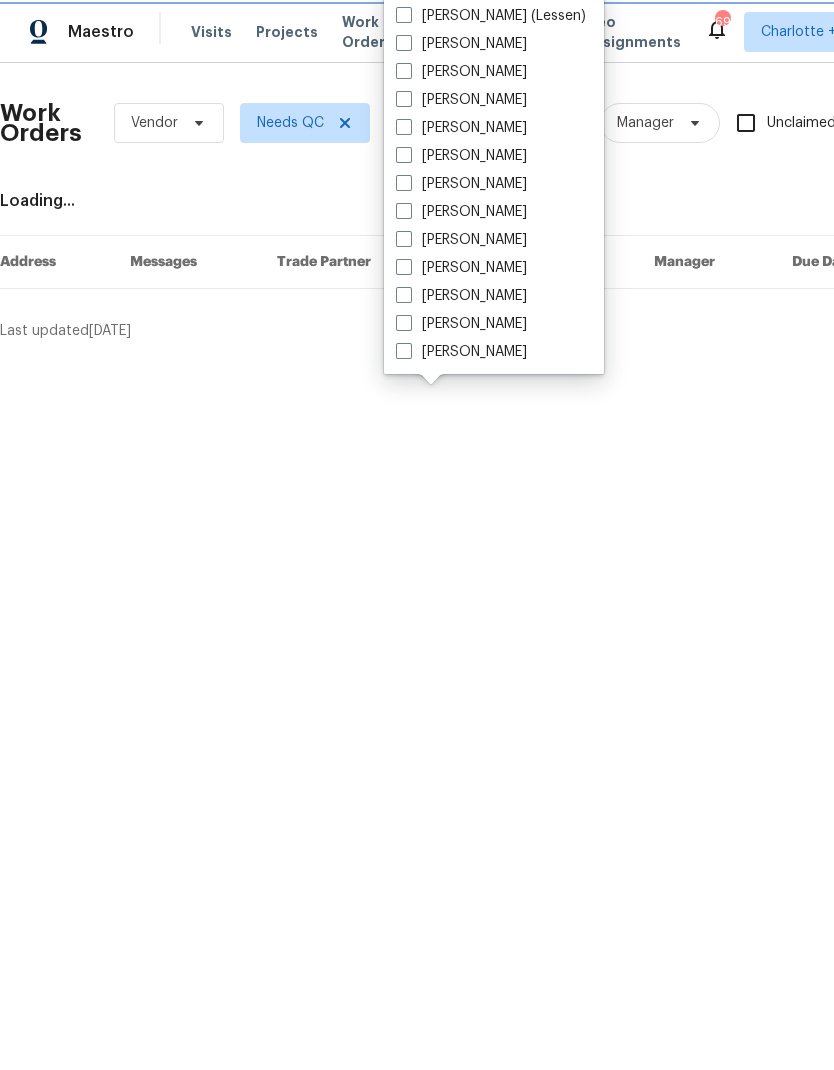 scroll, scrollTop: 472, scrollLeft: 0, axis: vertical 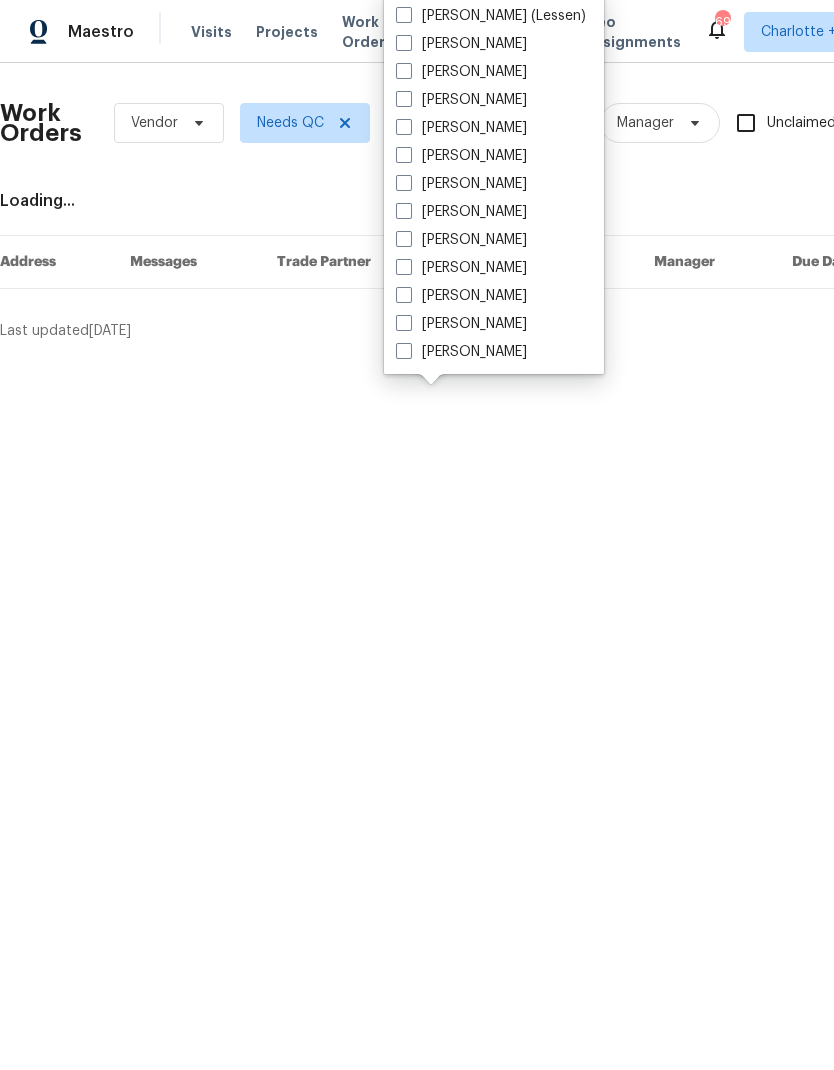 click on "[PERSON_NAME]" at bounding box center (461, 268) 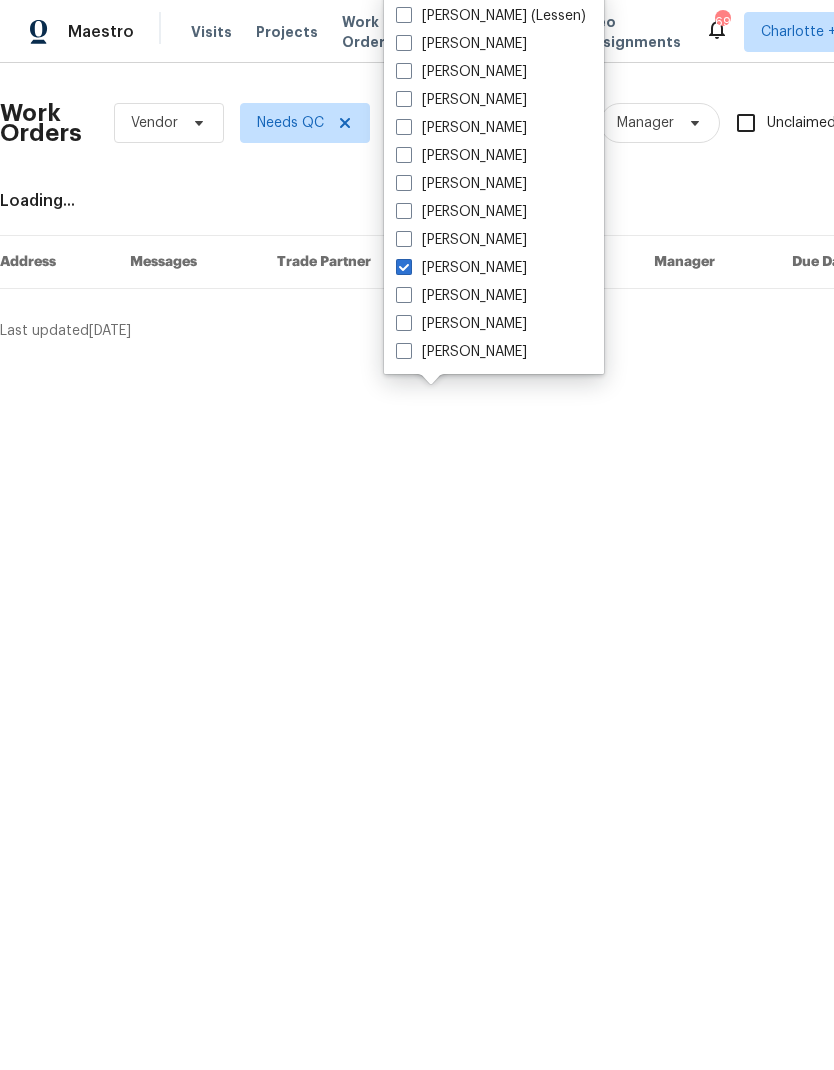 checkbox on "true" 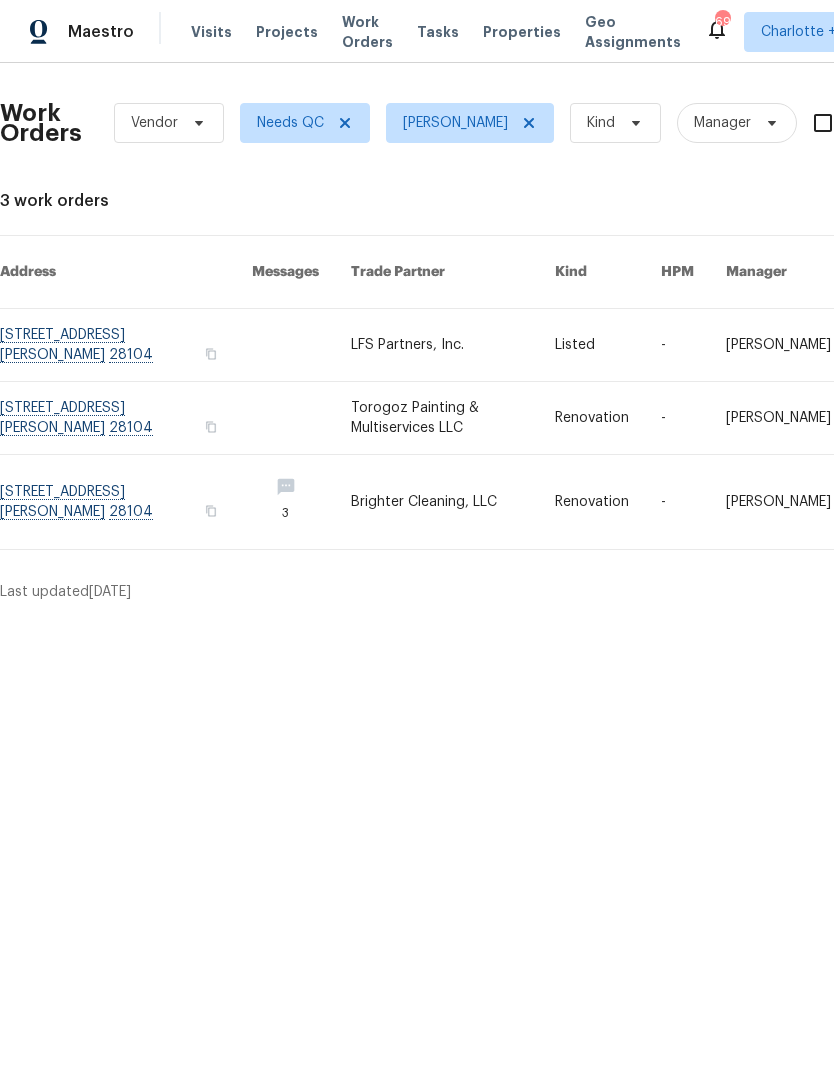click on "Maestro" at bounding box center (101, 32) 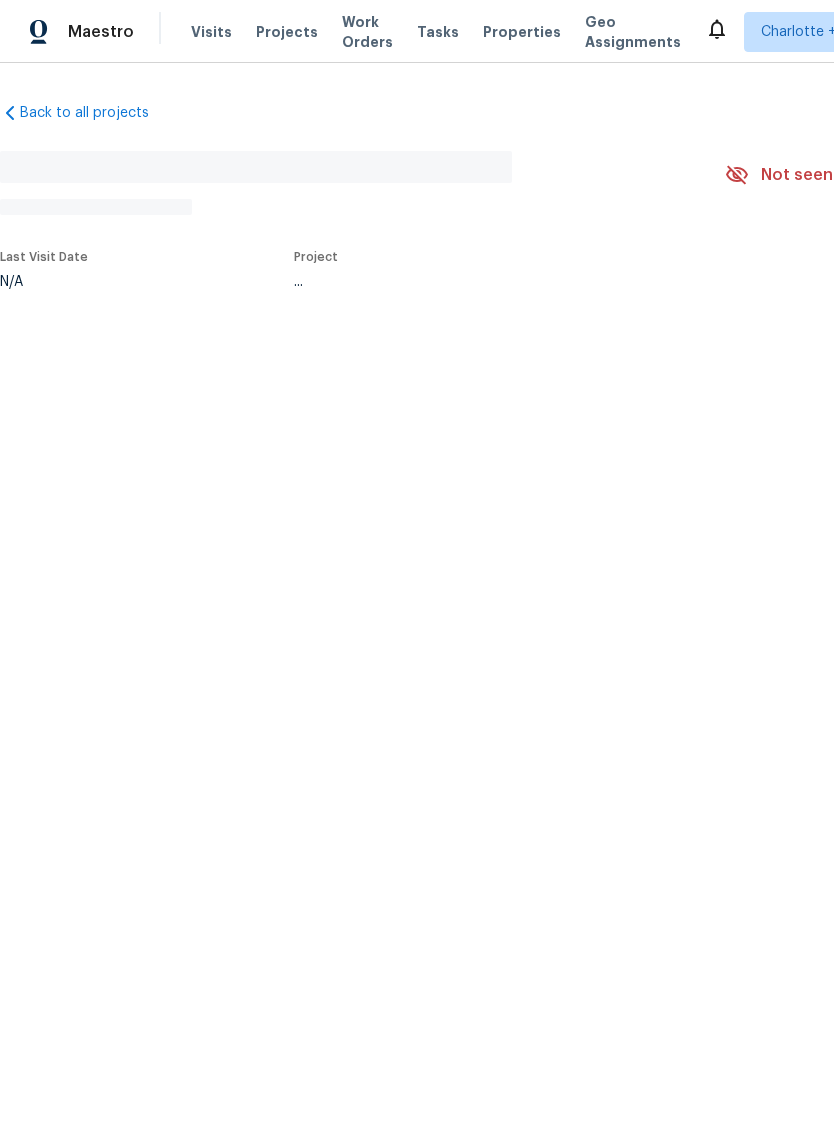 scroll, scrollTop: 0, scrollLeft: 0, axis: both 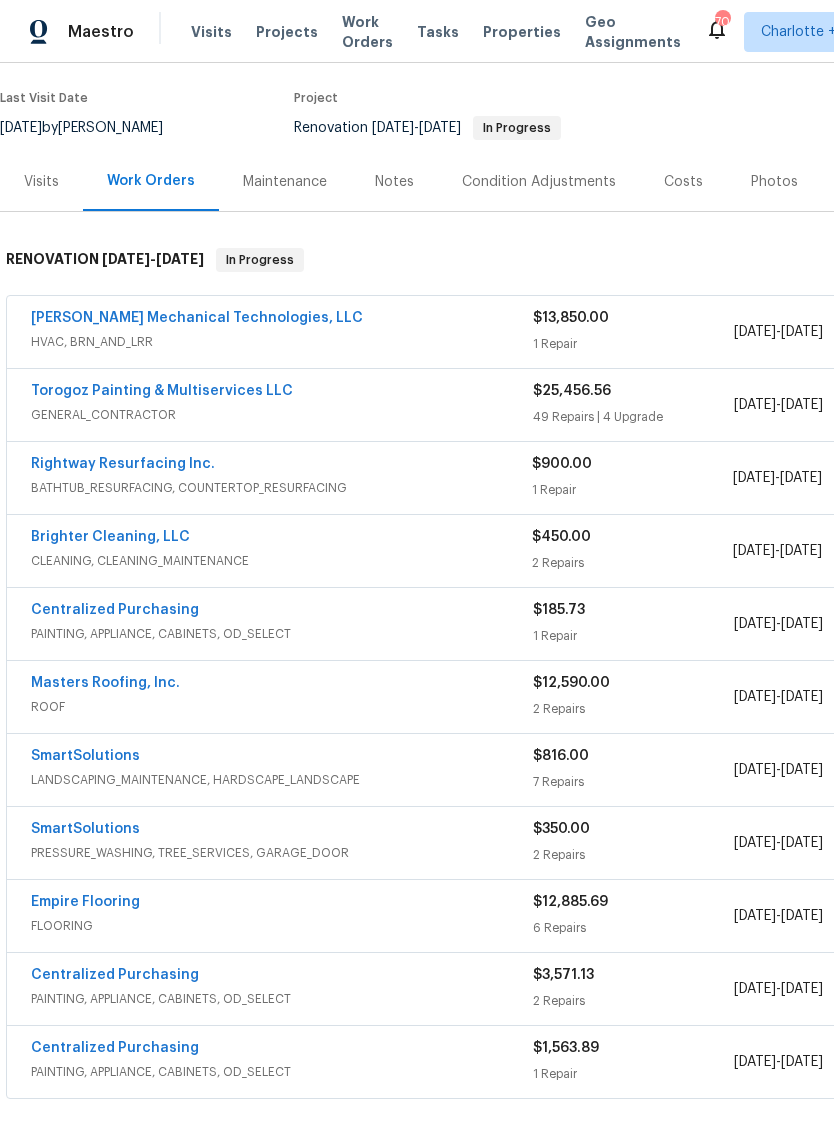 click on "Brighter Cleaning, LLC" at bounding box center [110, 537] 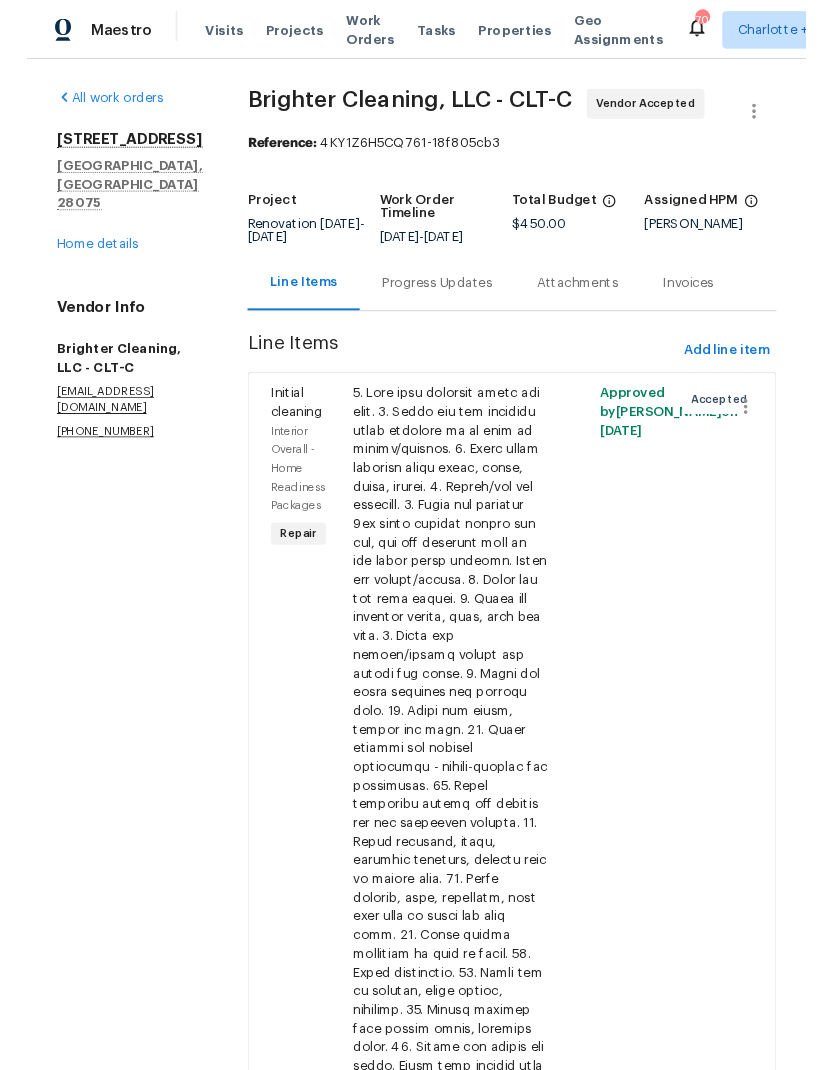 scroll, scrollTop: 0, scrollLeft: 0, axis: both 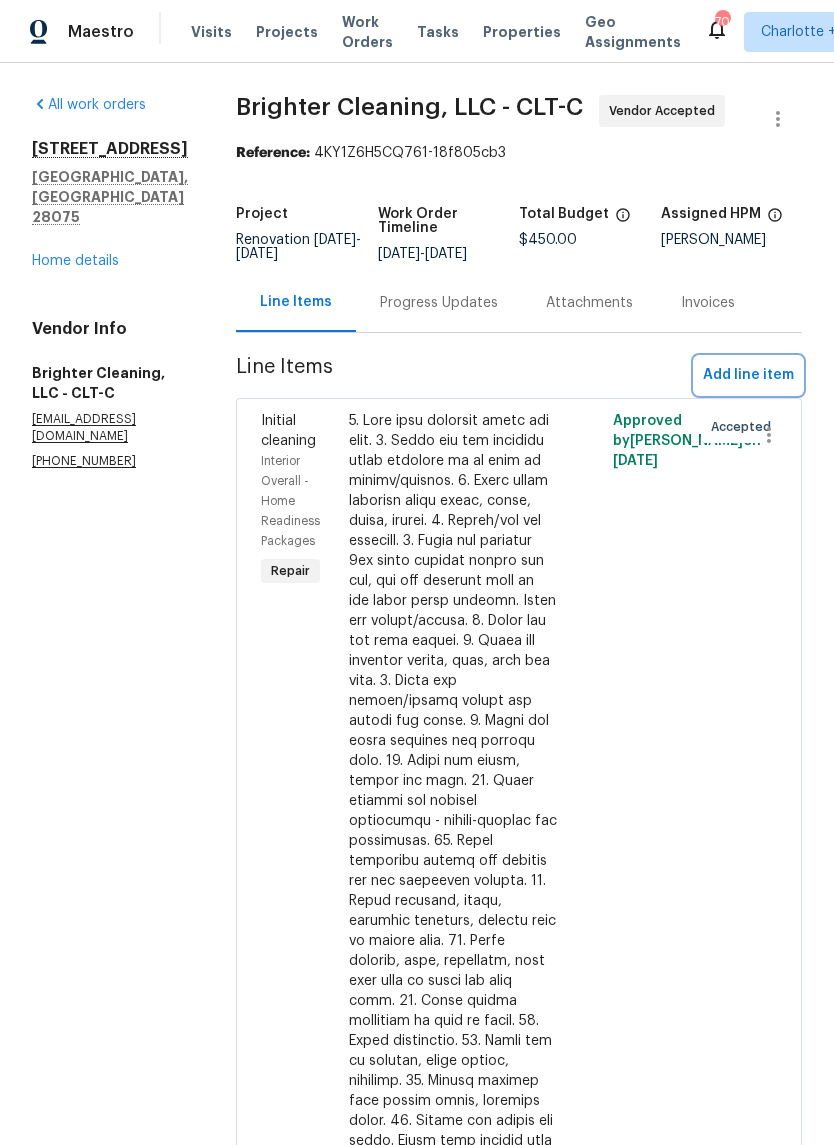 click on "Add line item" at bounding box center [748, 375] 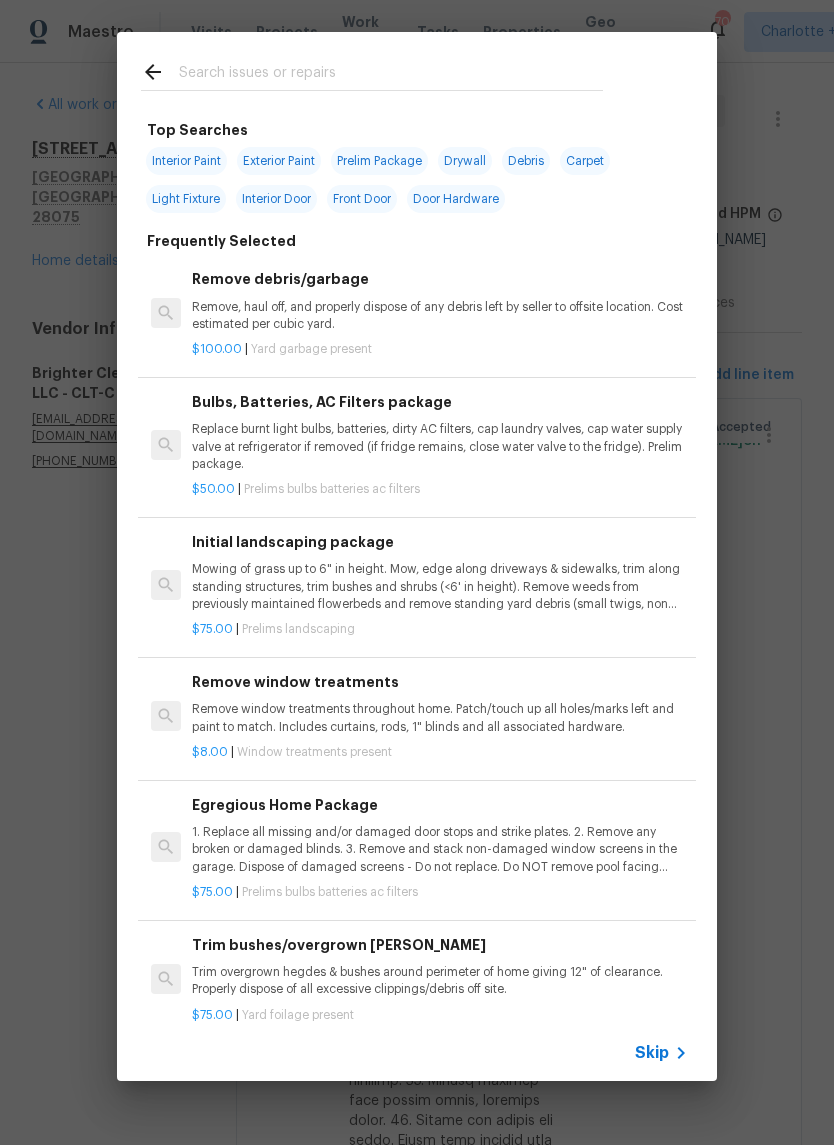 click at bounding box center [391, 75] 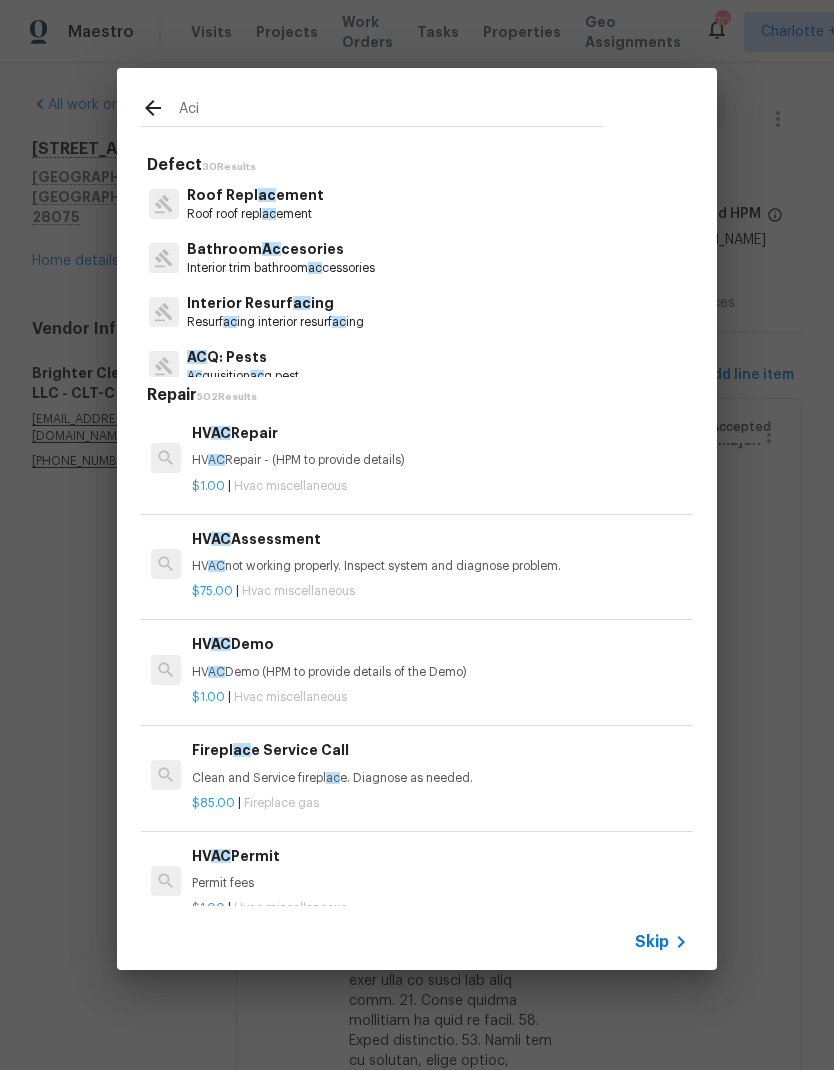 type on "Acid" 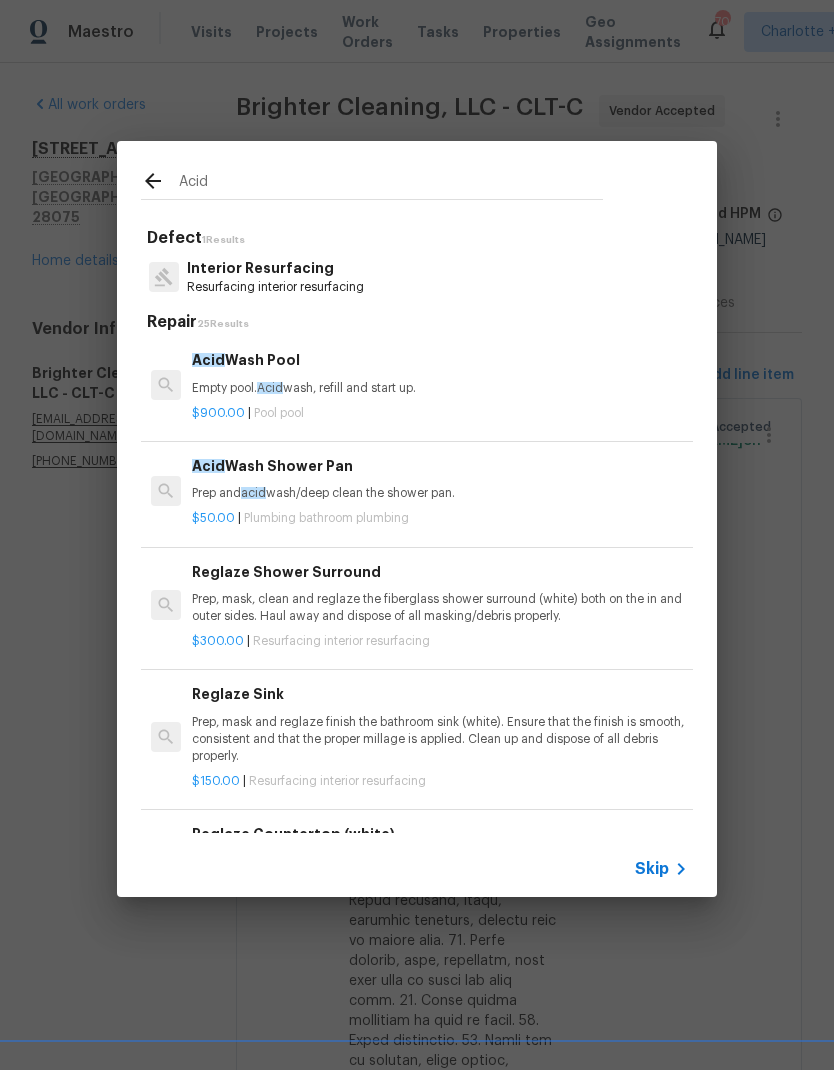 click on "Prep and  acid  wash/deep clean the shower pan." at bounding box center [440, 493] 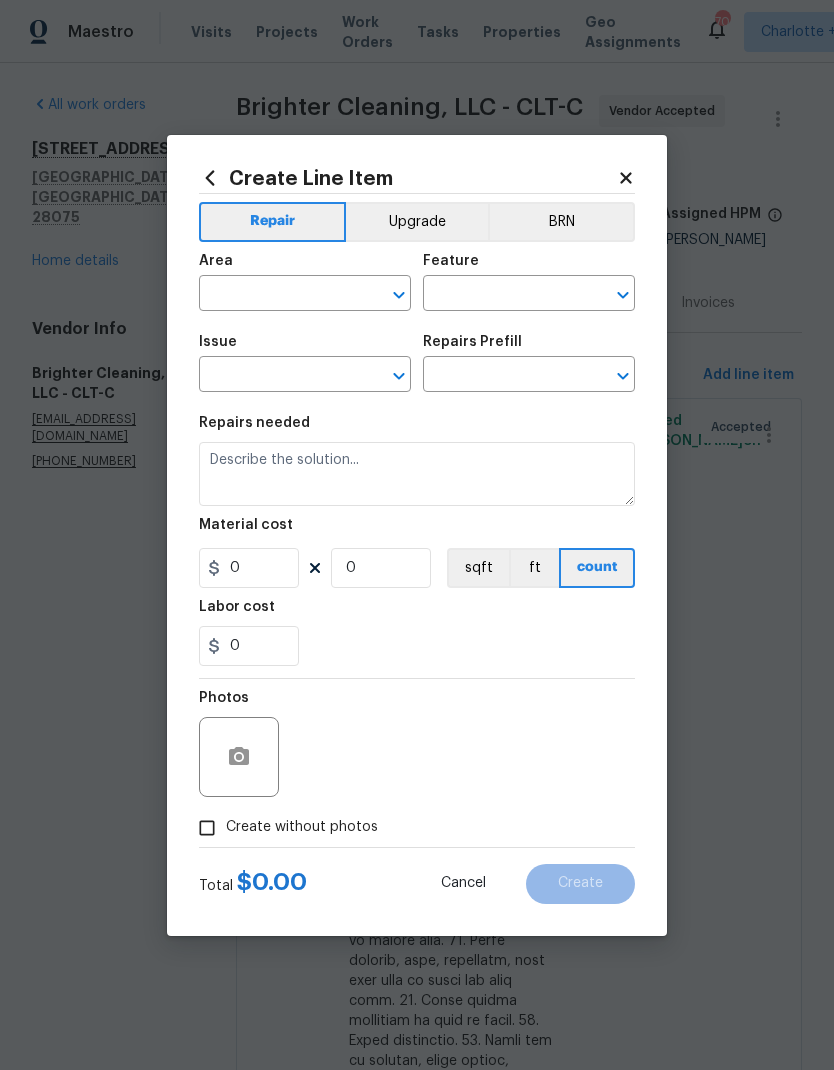 type on "Plumbing" 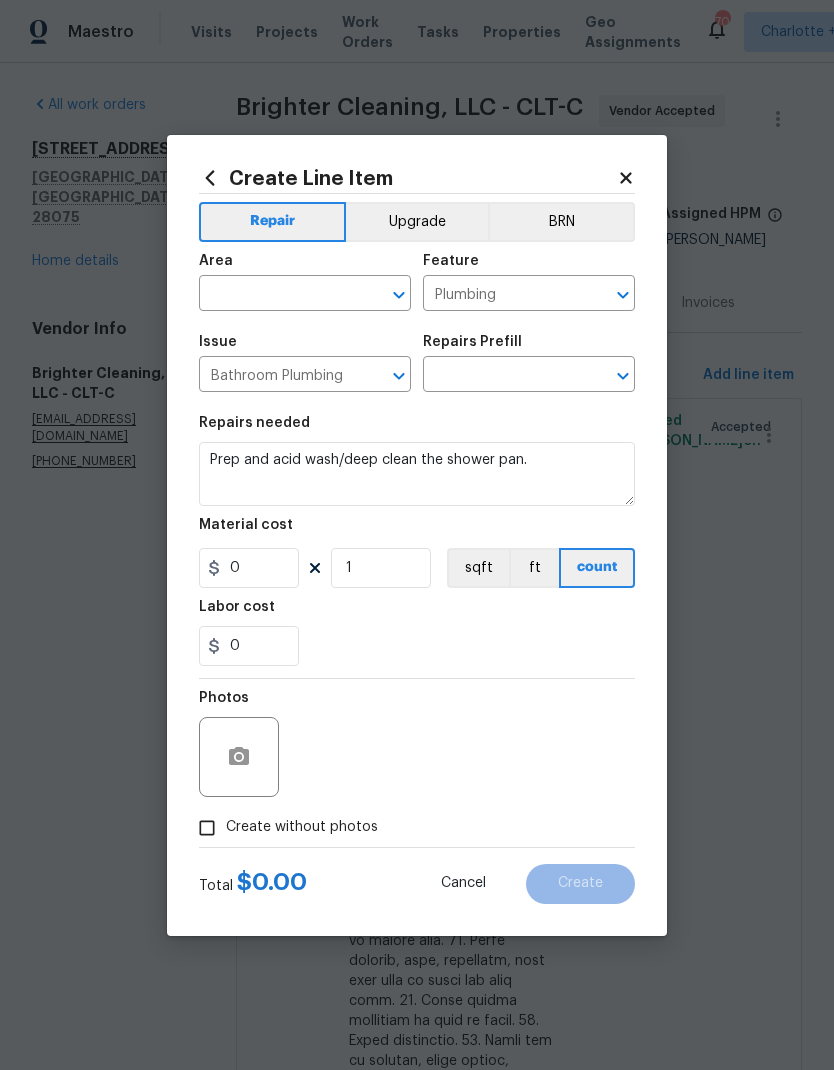 type on "Acid Wash Shower Pan $50.00" 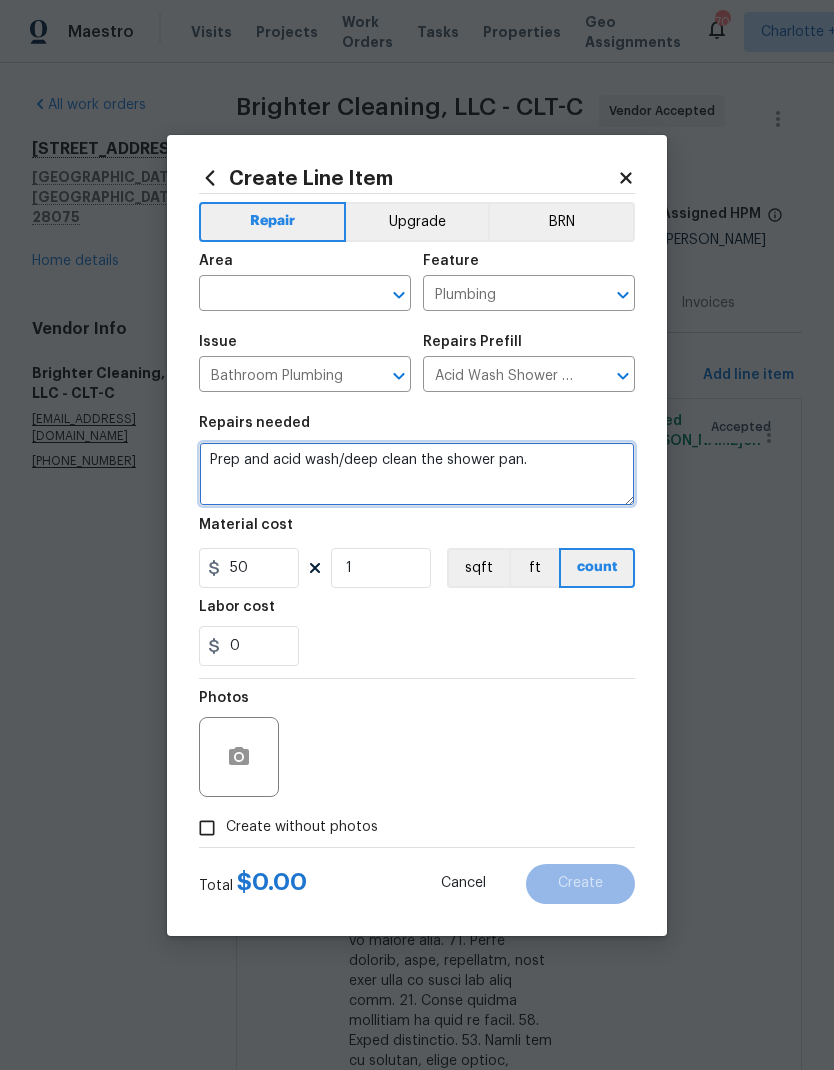 click on "Prep and acid wash/deep clean the shower pan." at bounding box center (417, 474) 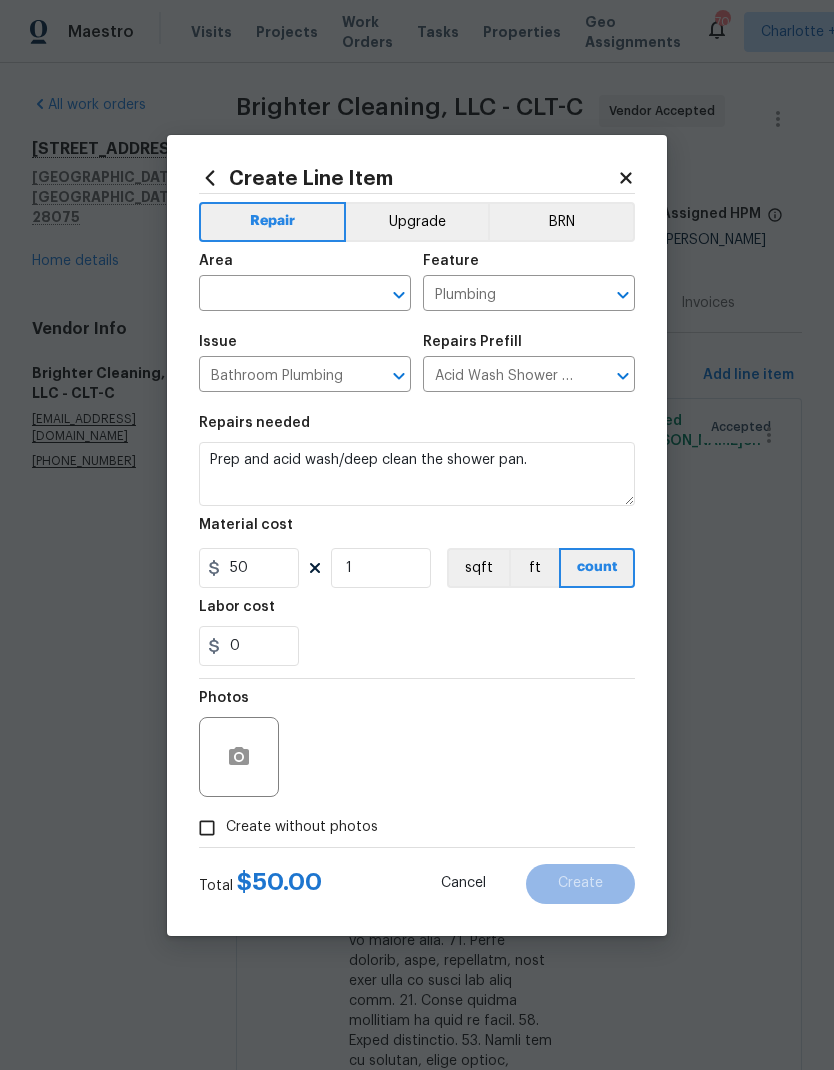 click at bounding box center (277, 295) 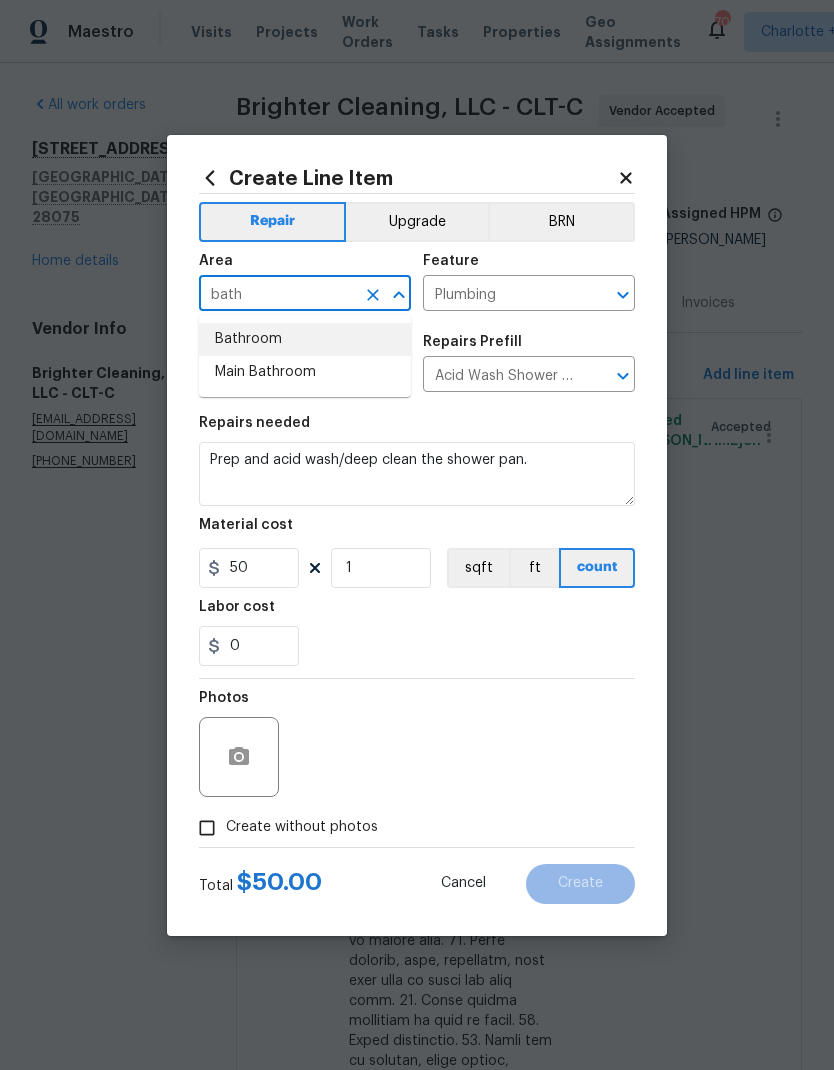 click on "Bathroom" at bounding box center [305, 339] 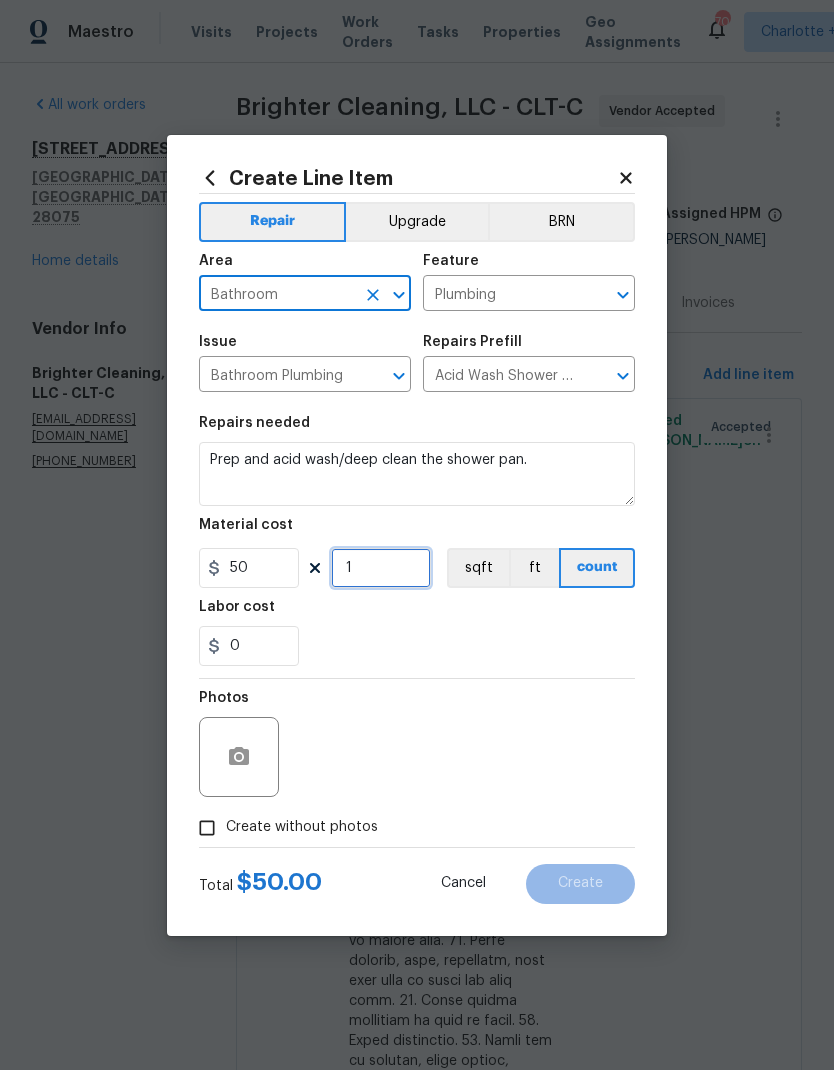 click on "1" at bounding box center (381, 568) 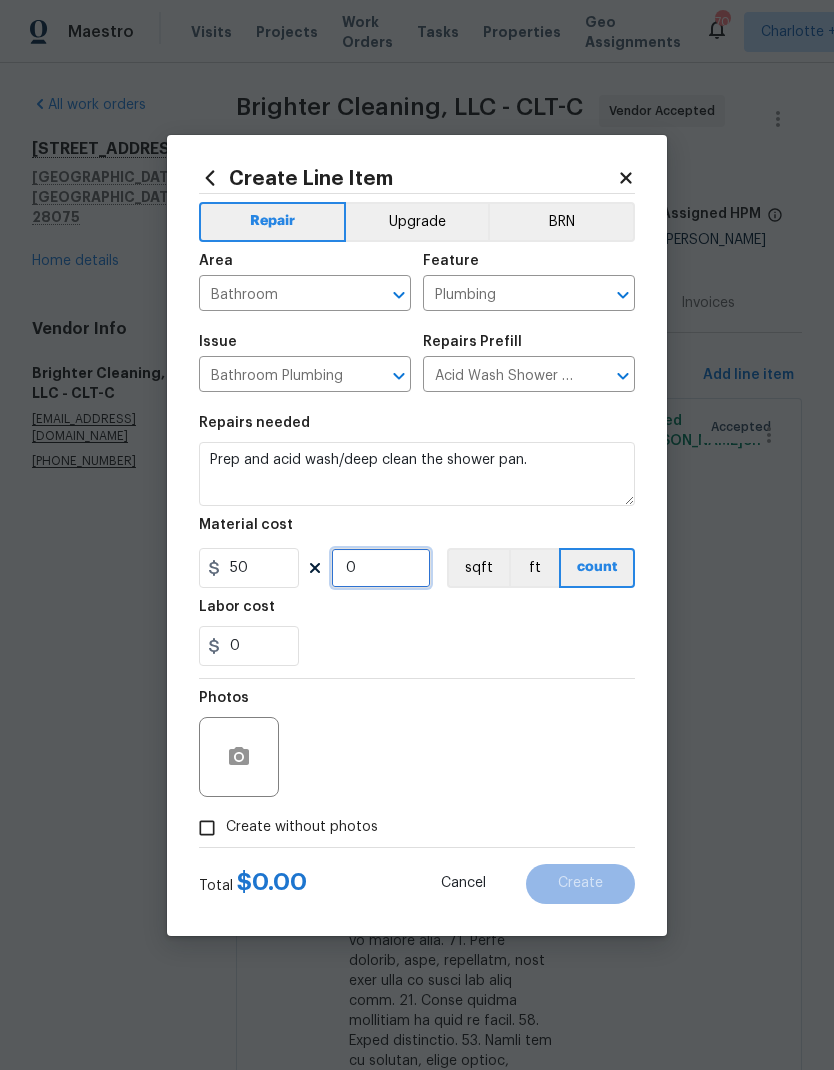 type on "2" 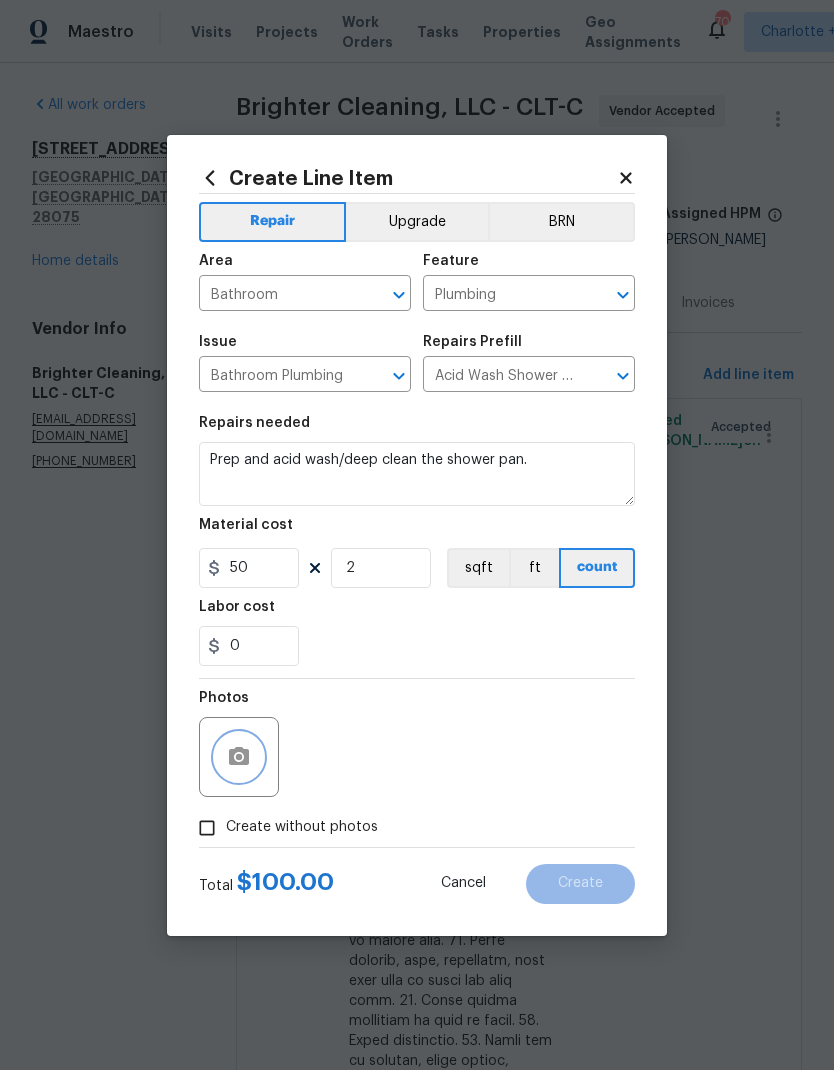 click 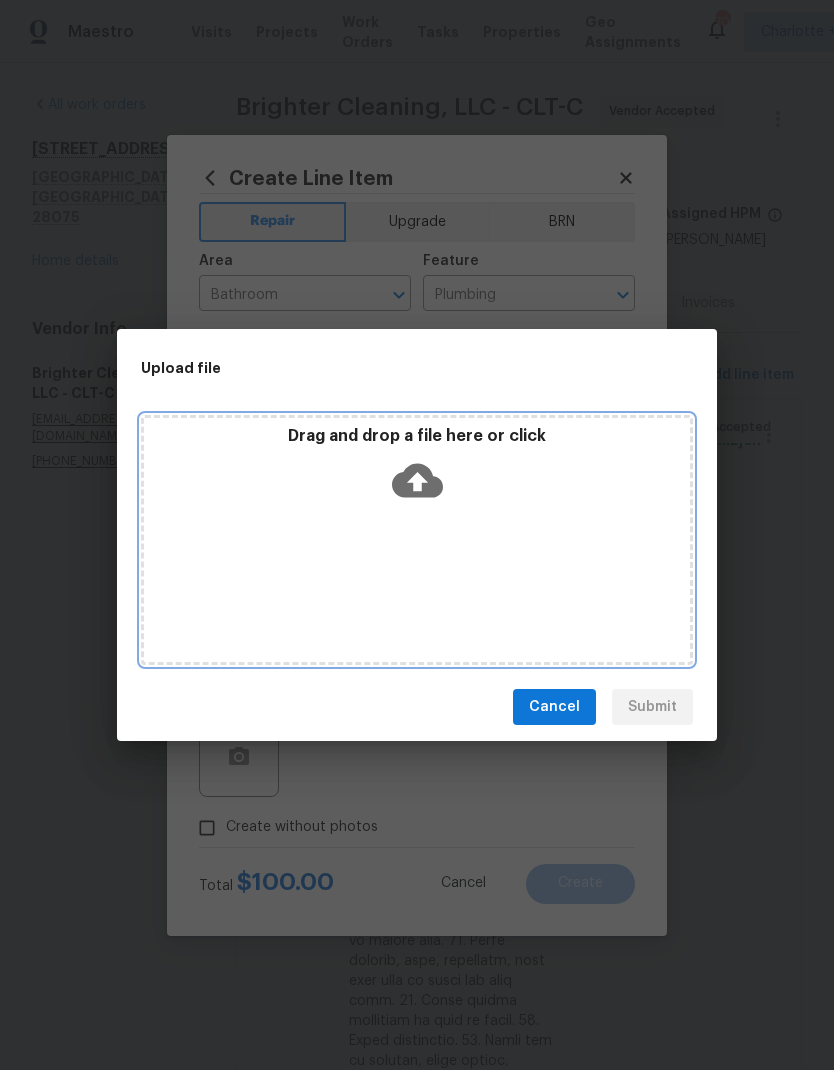 click 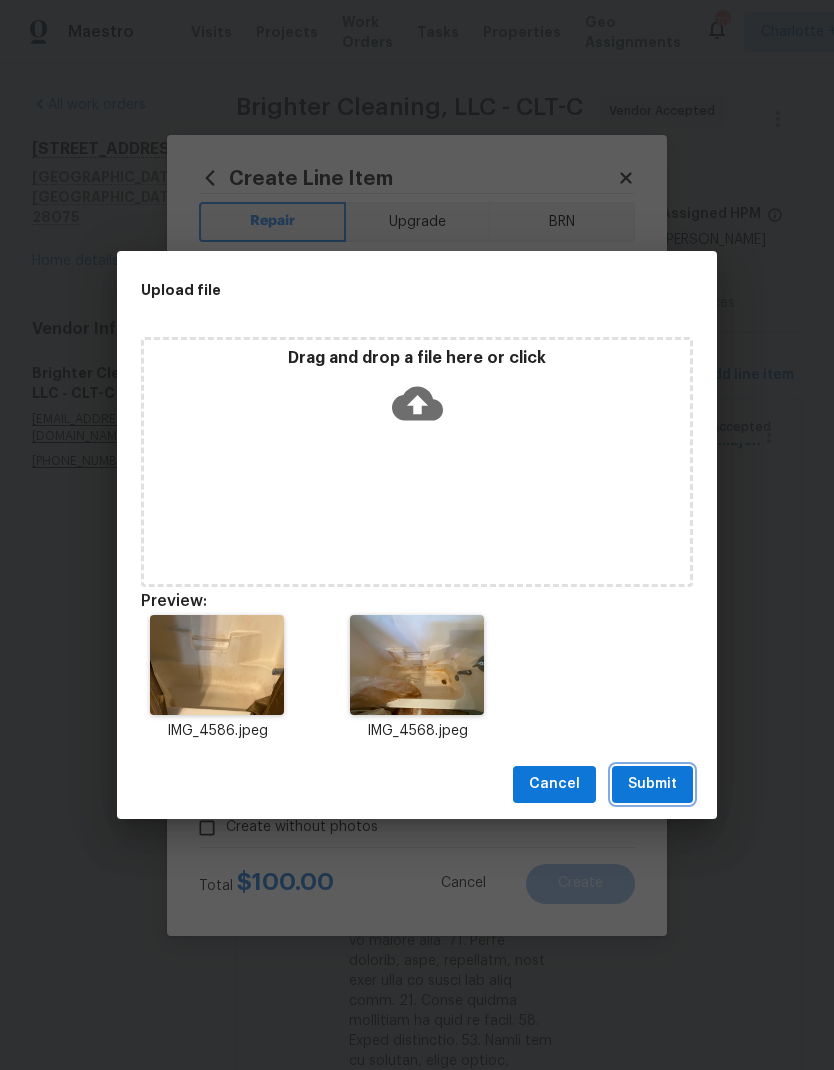 click on "Submit" at bounding box center [652, 784] 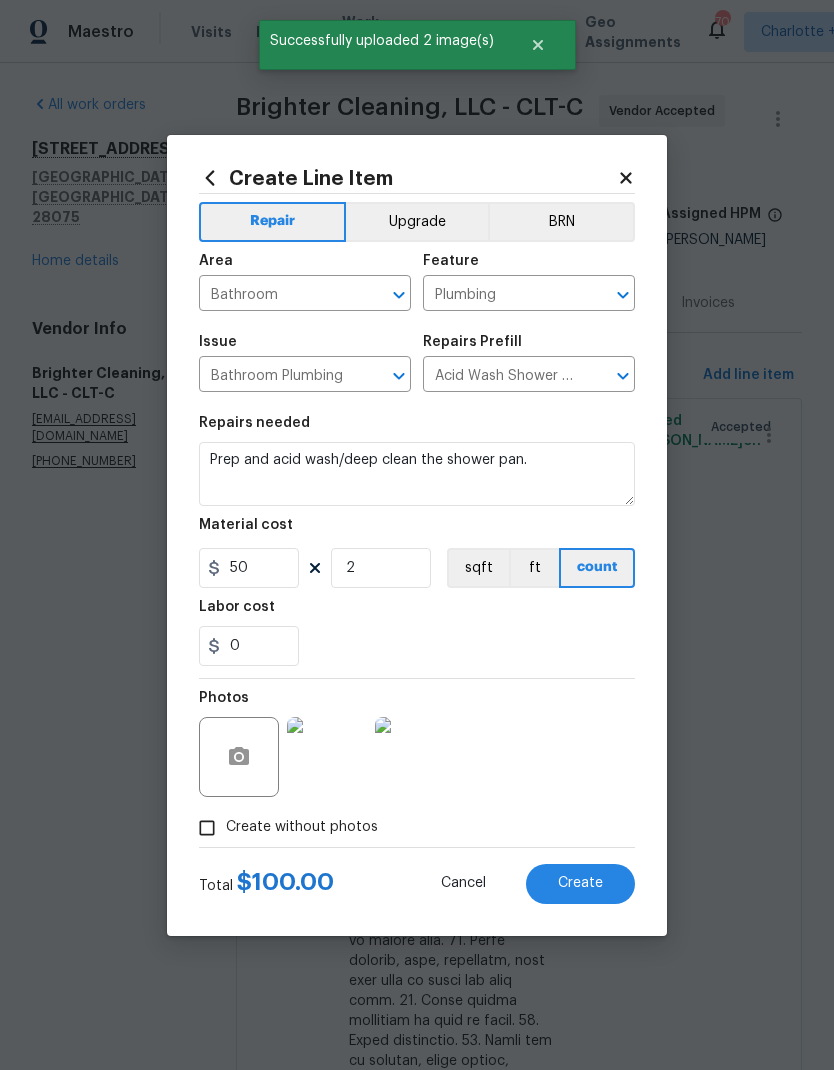 click at bounding box center (327, 757) 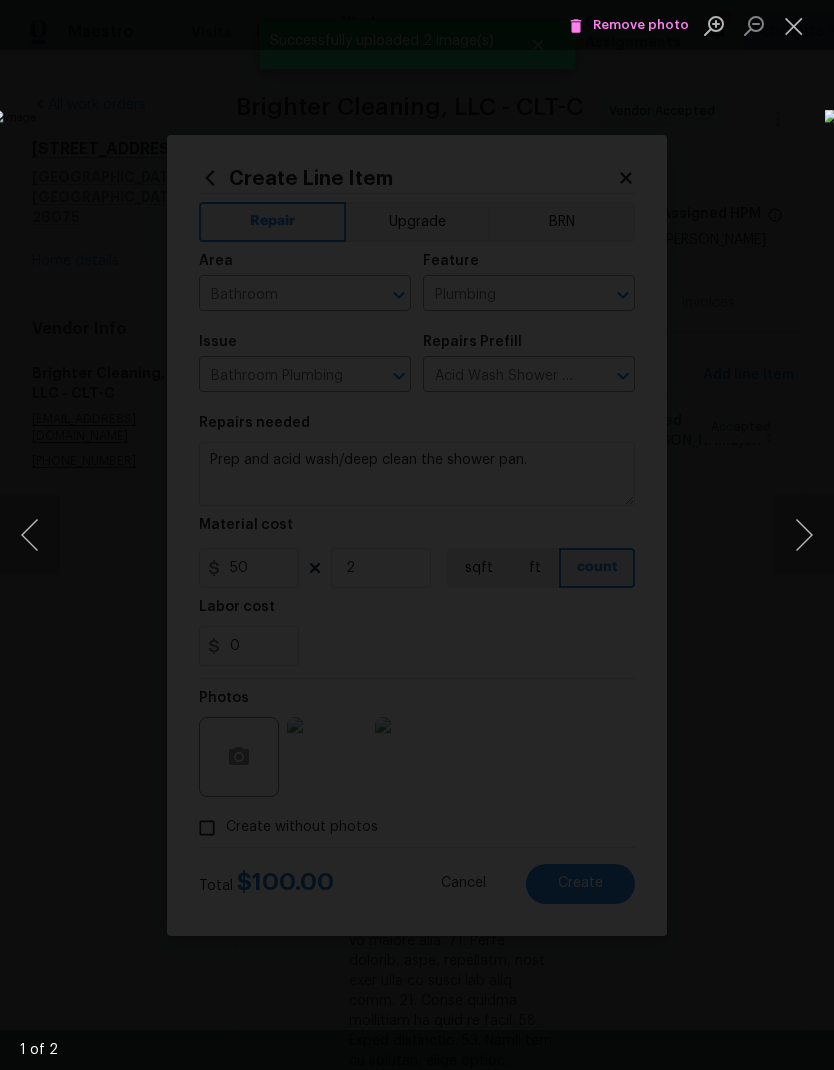 click at bounding box center (804, 535) 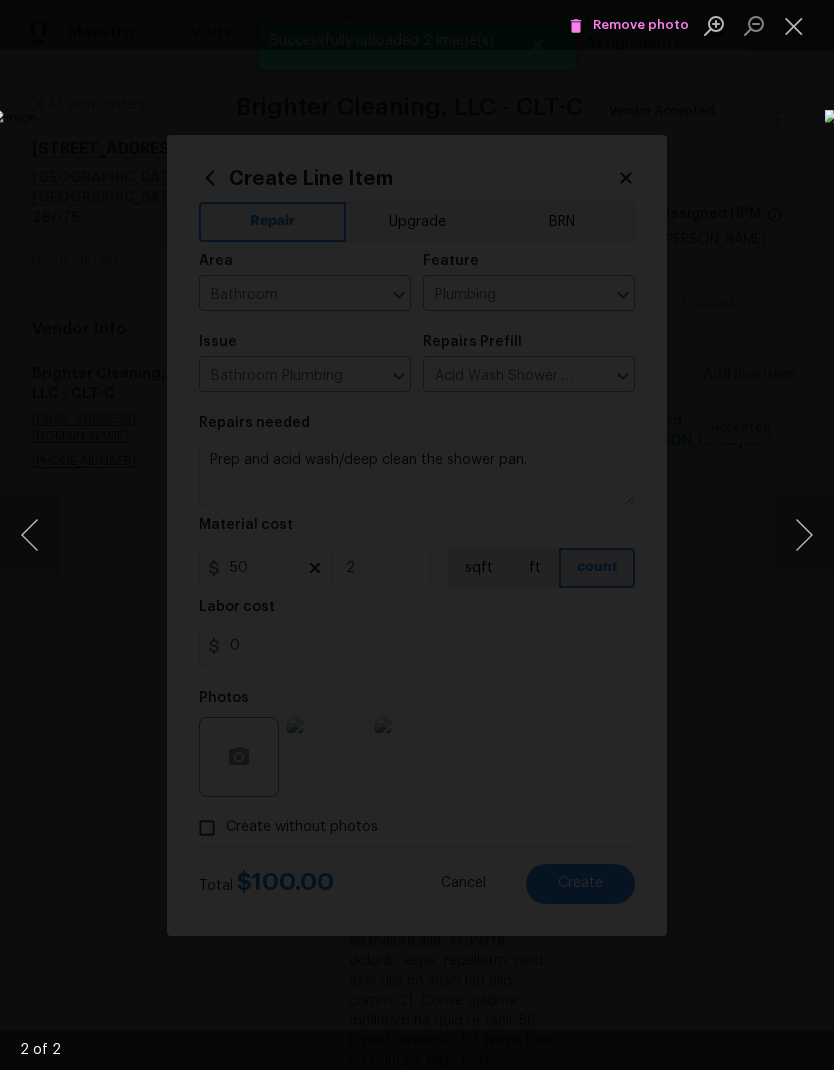 click at bounding box center (804, 535) 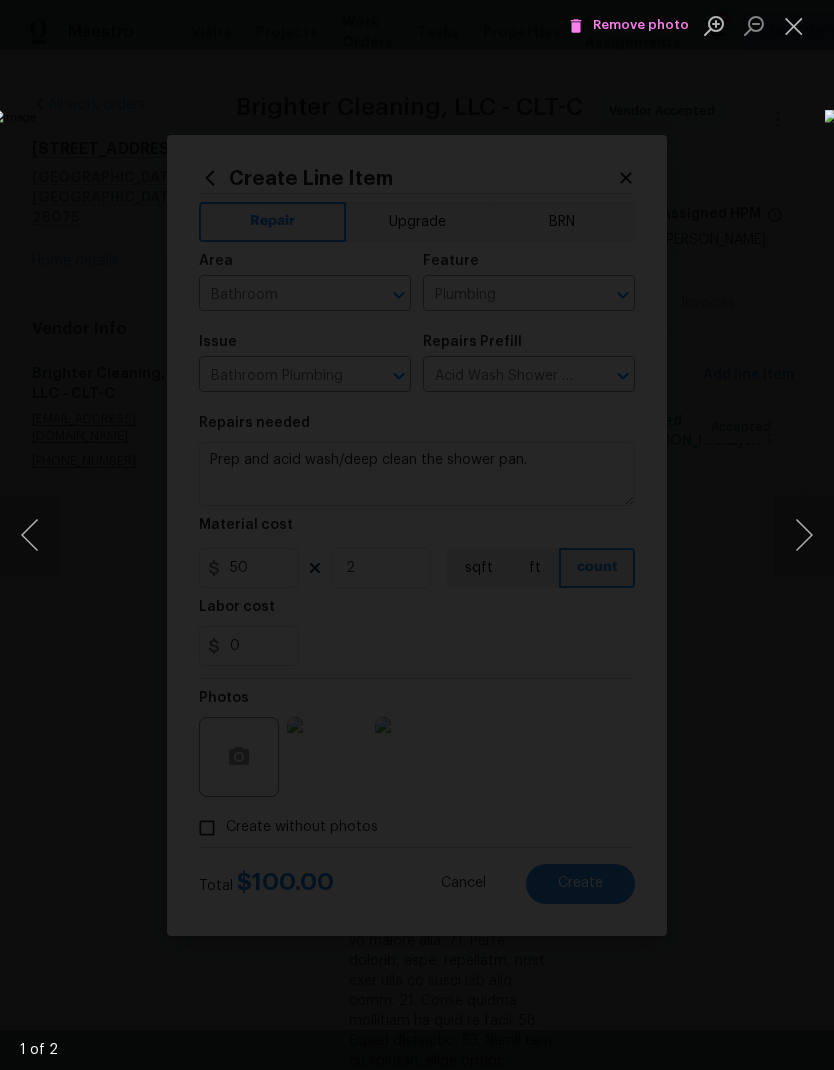 click at bounding box center [804, 535] 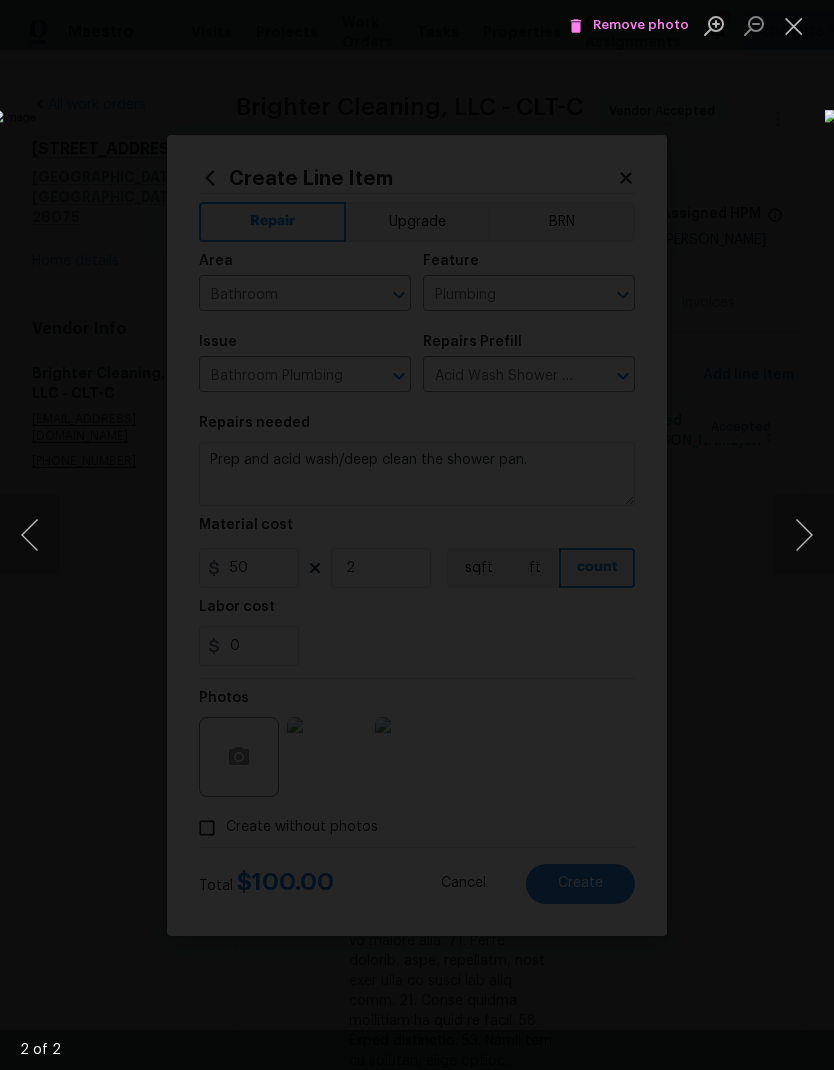 click at bounding box center (417, 535) 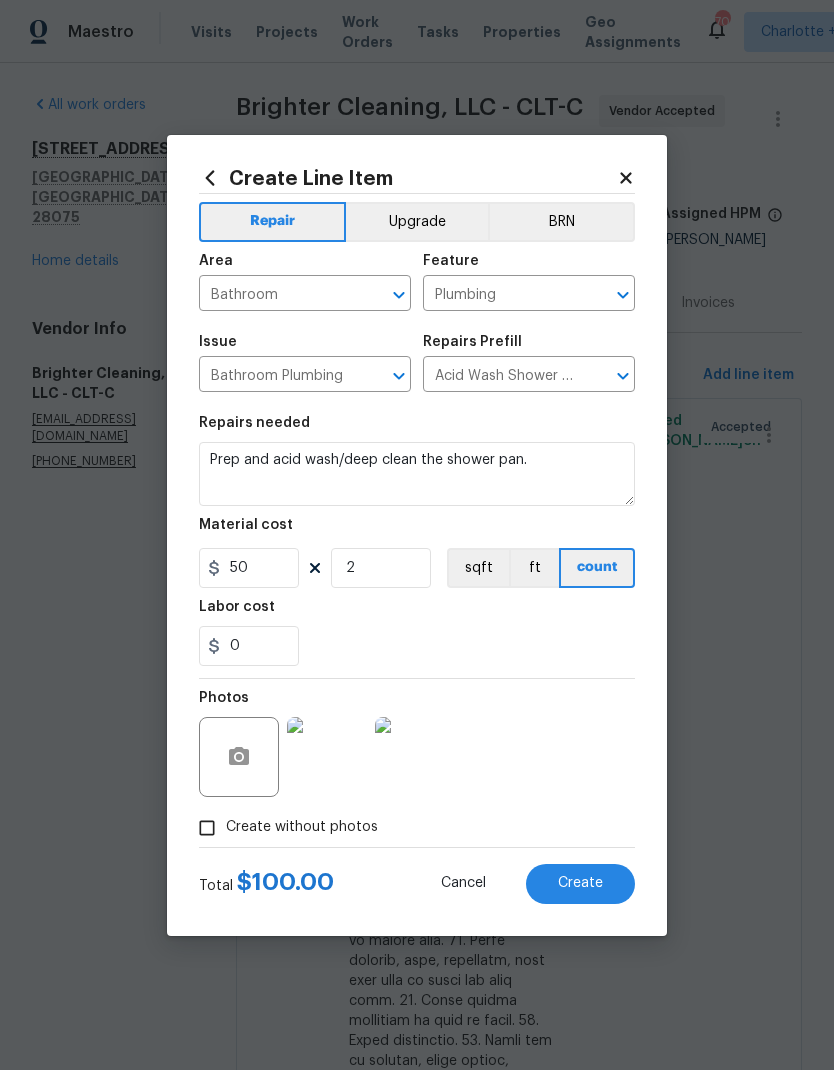 click at bounding box center [327, 757] 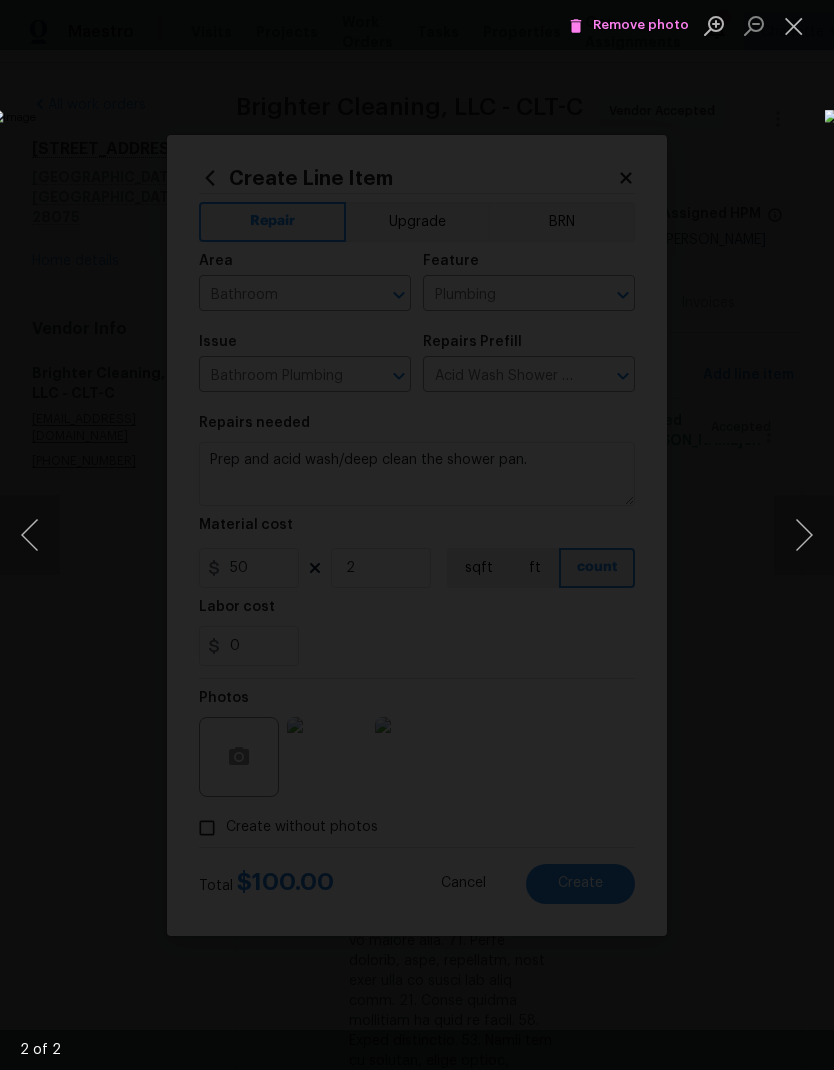 click at bounding box center [804, 535] 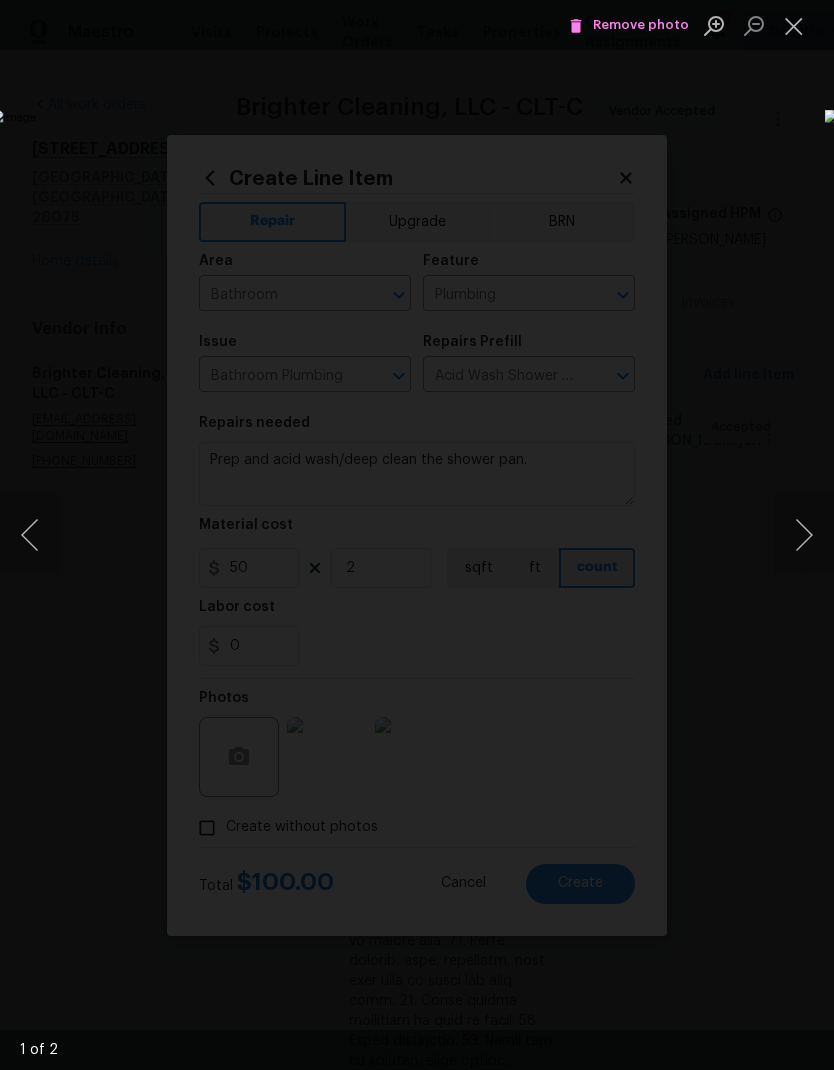 click at bounding box center [417, 535] 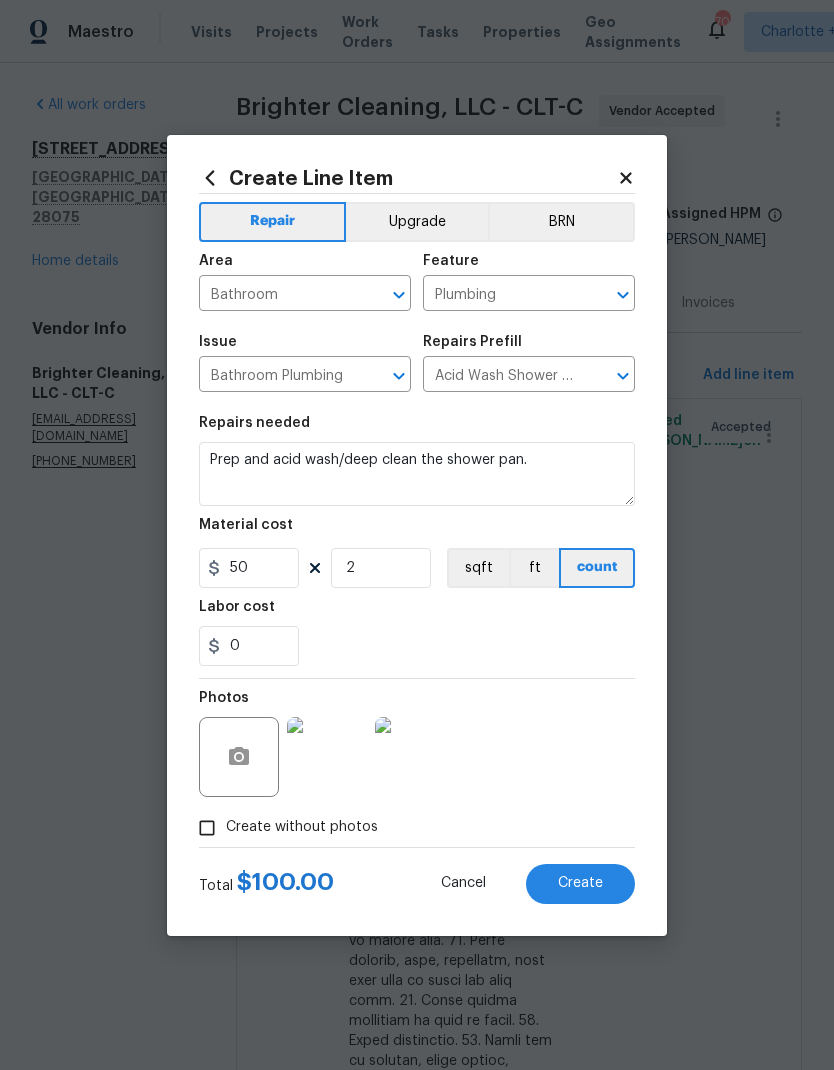 click on "Create" at bounding box center [580, 883] 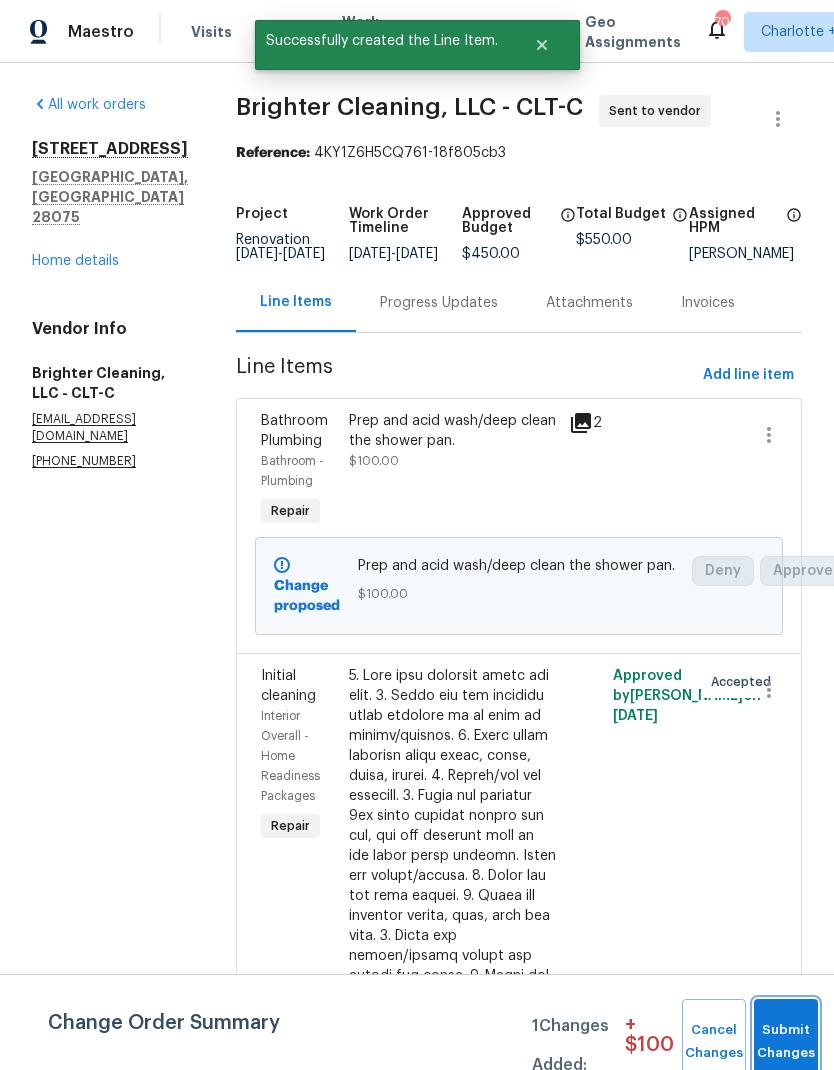click on "Submit Changes" at bounding box center [786, 1042] 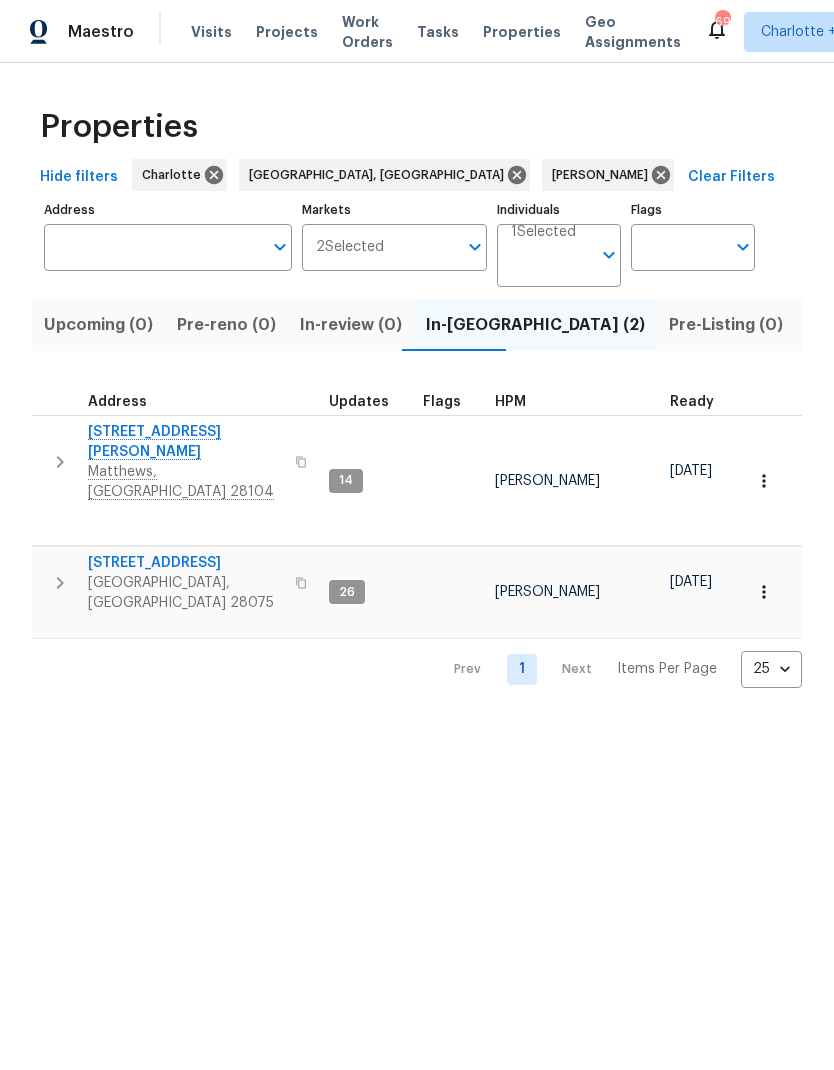 scroll, scrollTop: 0, scrollLeft: 0, axis: both 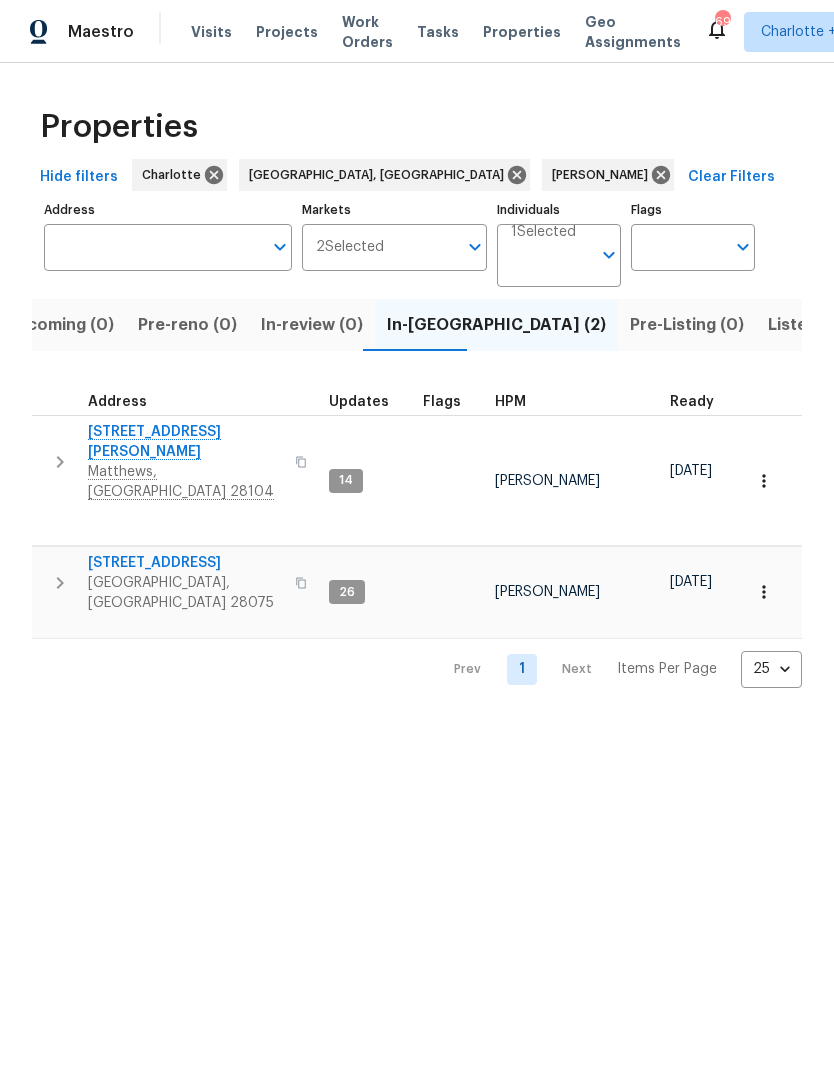click on "Work Orders" at bounding box center [367, 32] 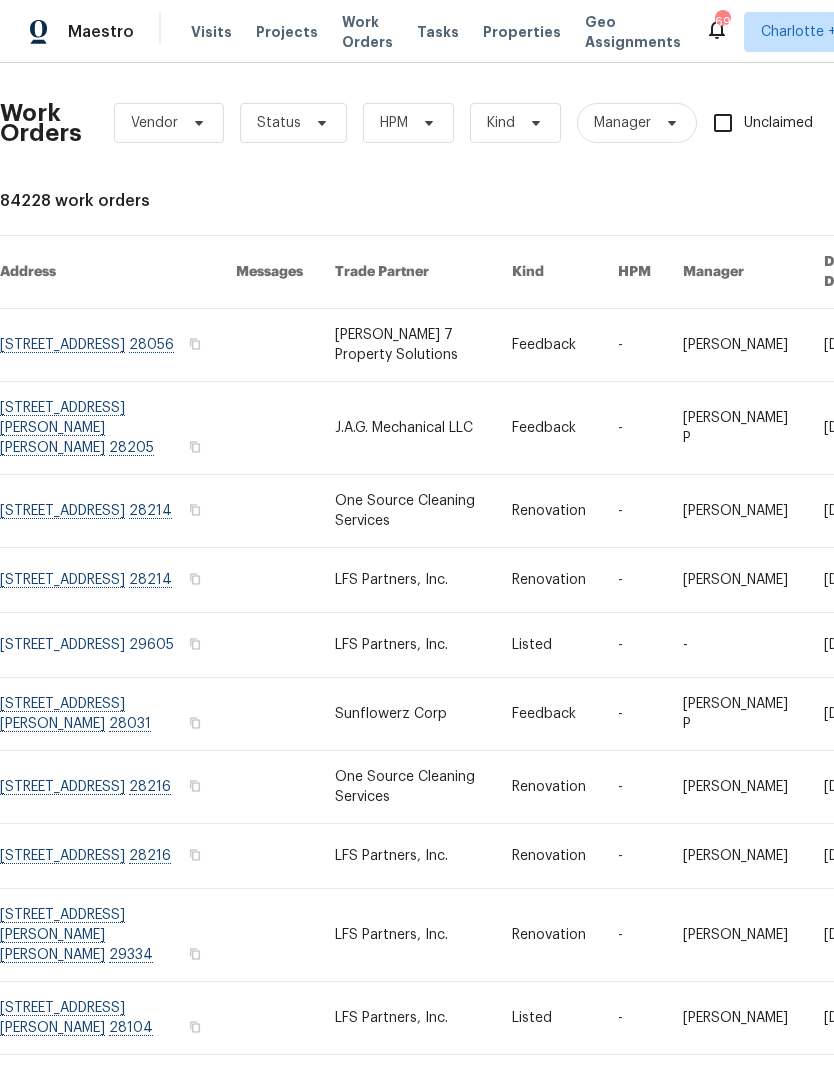 click on "Properties" at bounding box center [522, 32] 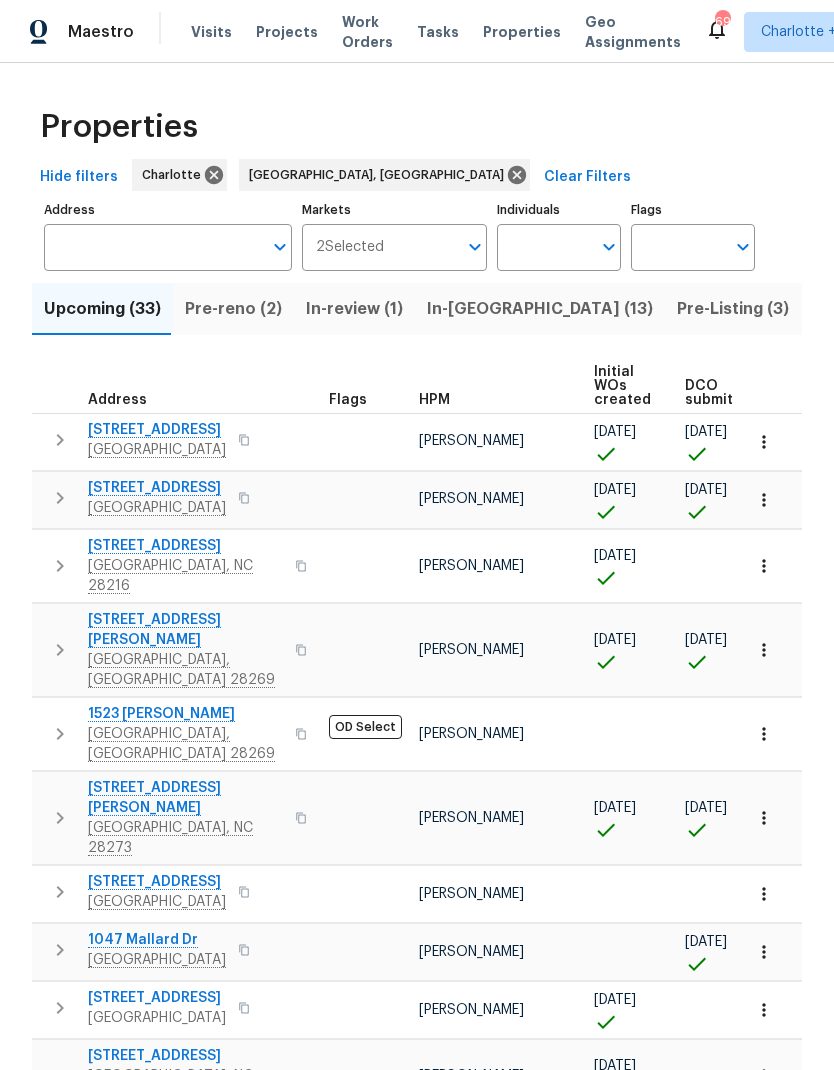 click on "Individuals" at bounding box center (544, 247) 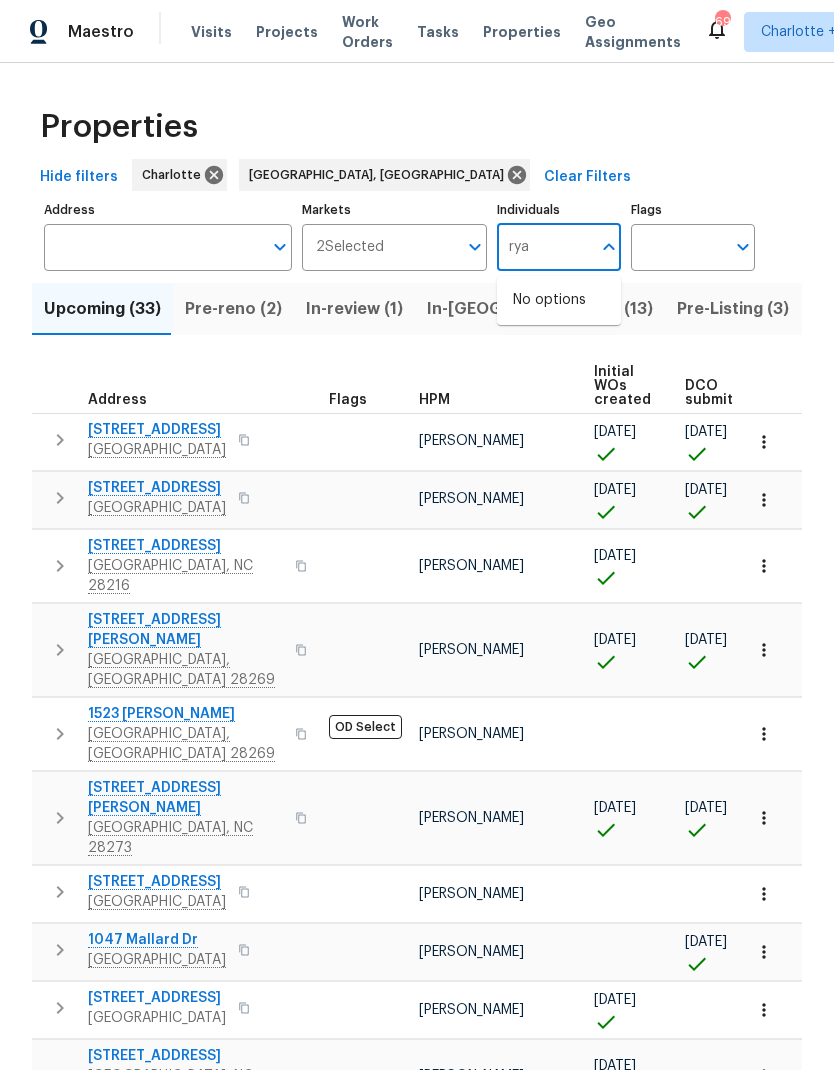 type on "ryan" 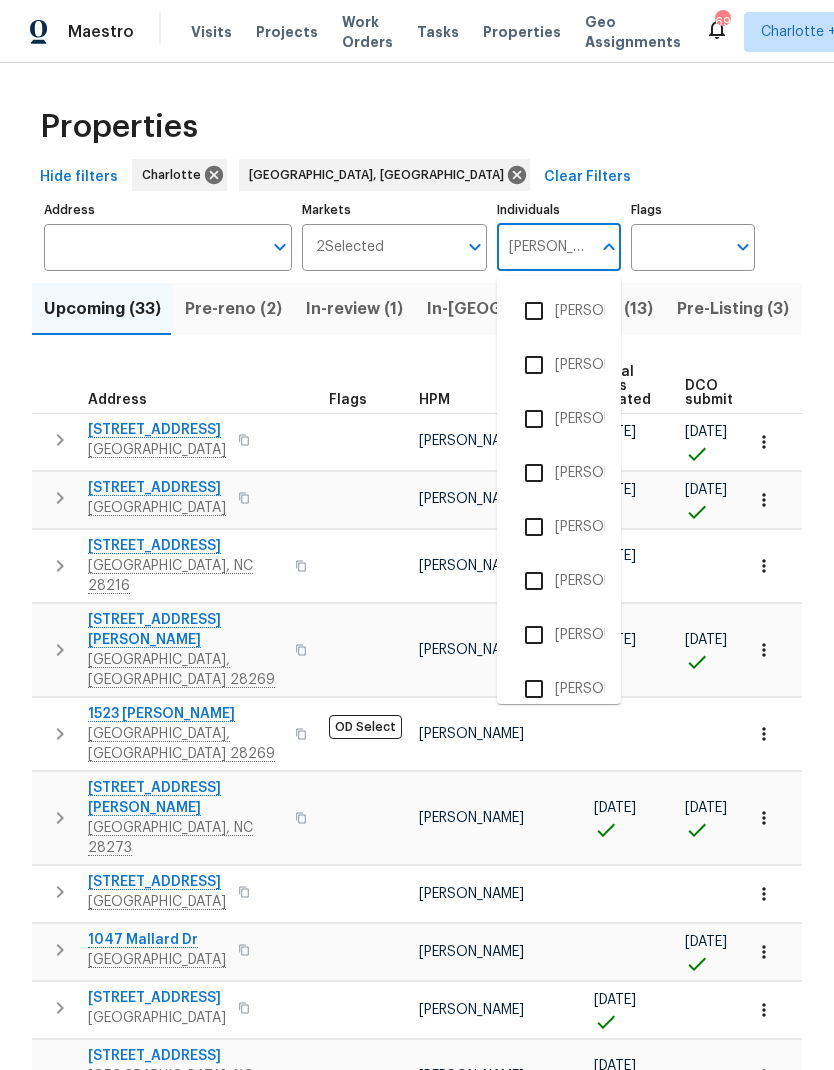 click at bounding box center [534, 473] 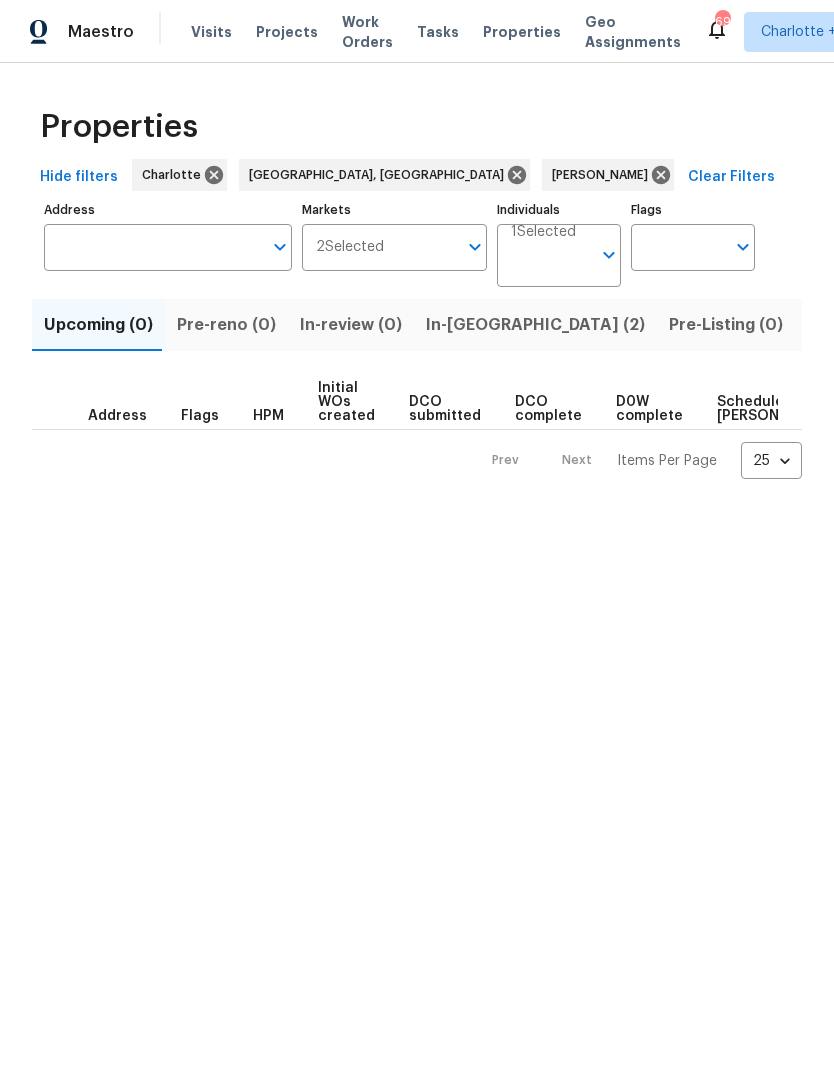 click on "In-reno (2)" at bounding box center [535, 325] 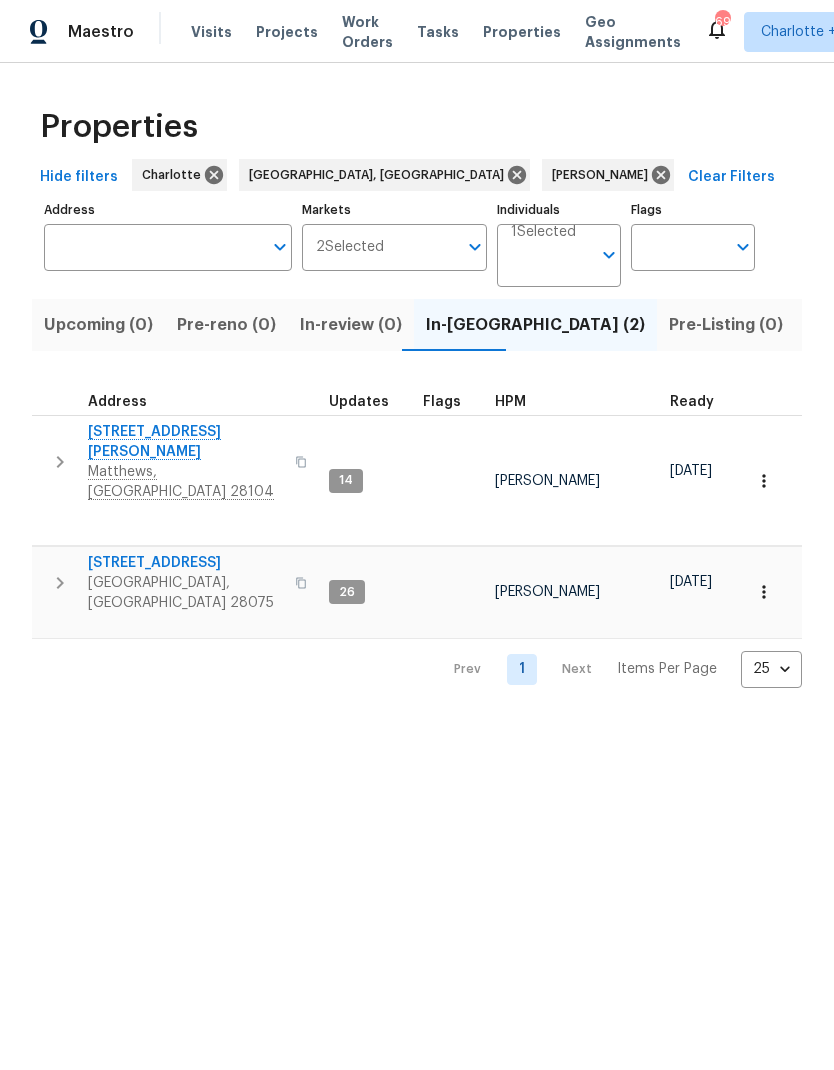 click on "Resale (8)" at bounding box center [952, 325] 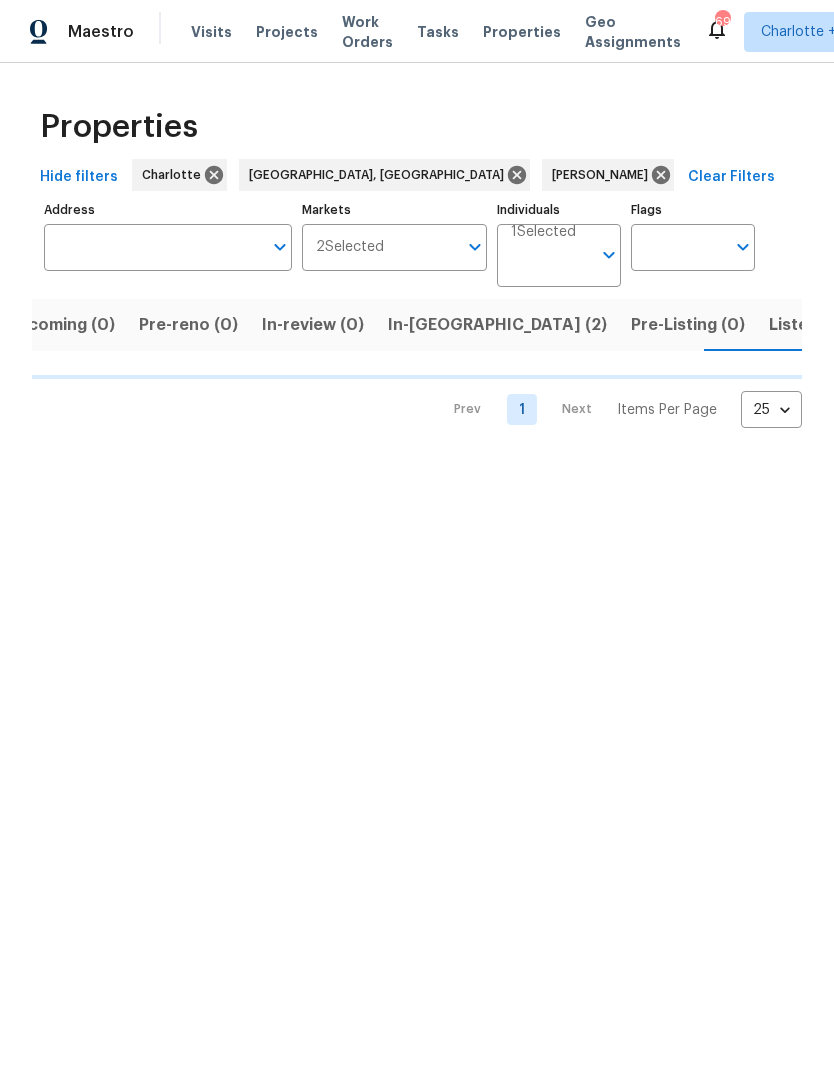 scroll, scrollTop: 0, scrollLeft: 39, axis: horizontal 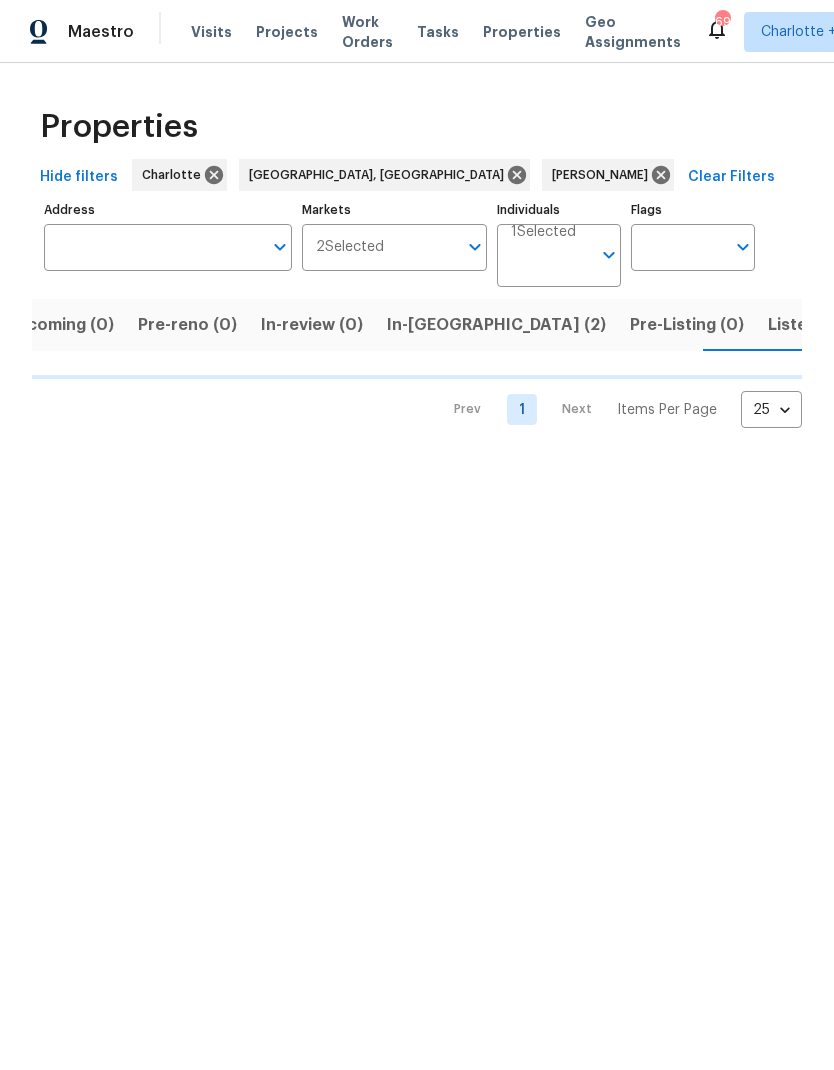 click on "In-reno (2)" at bounding box center [496, 325] 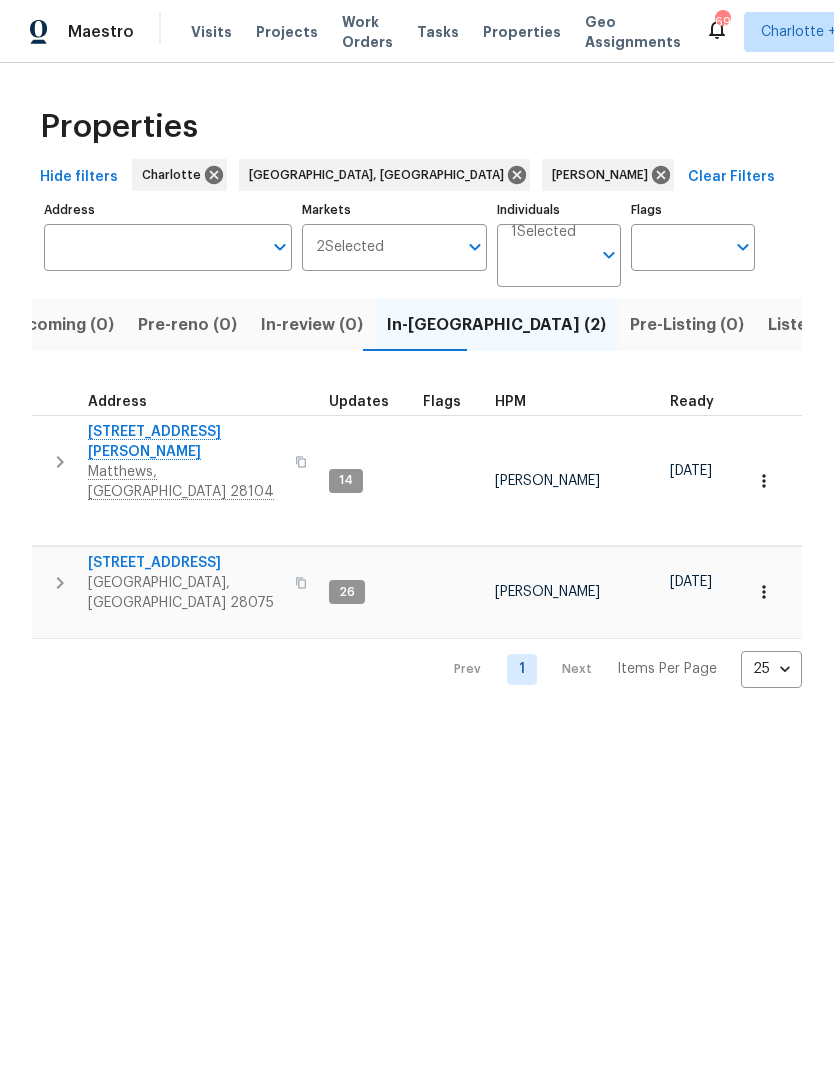 click 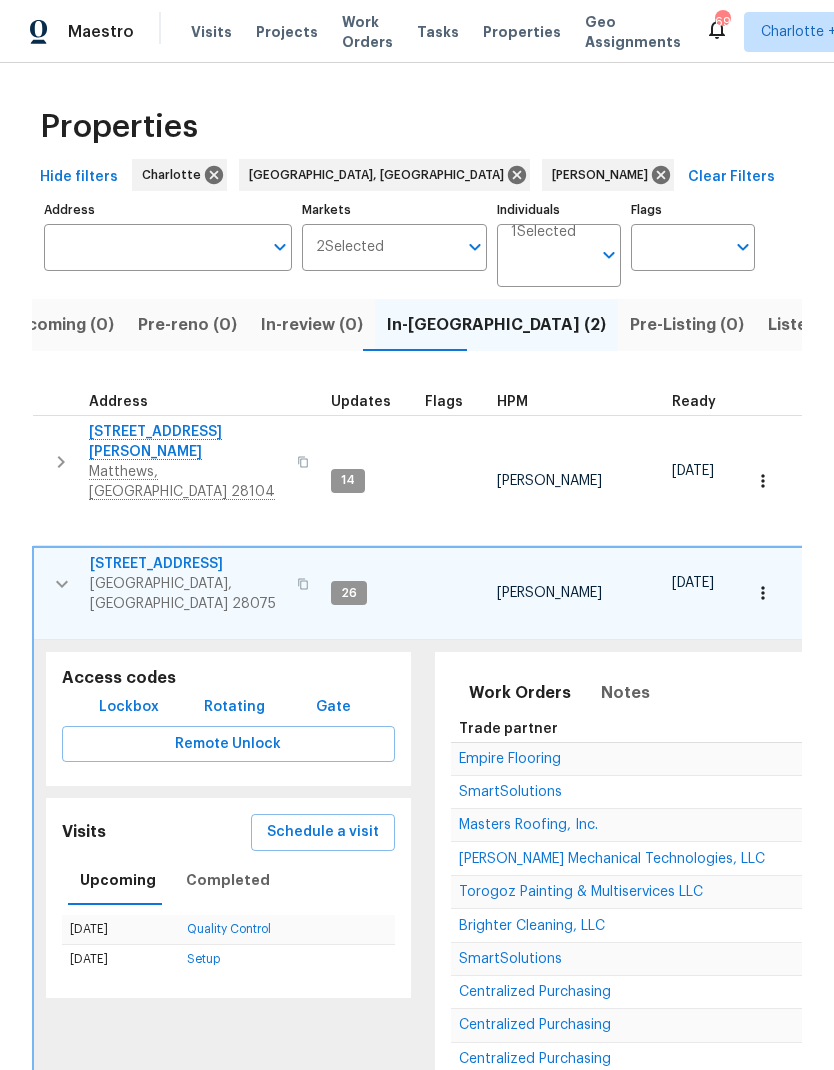 click on "Masters Roofing, Inc." at bounding box center [528, 825] 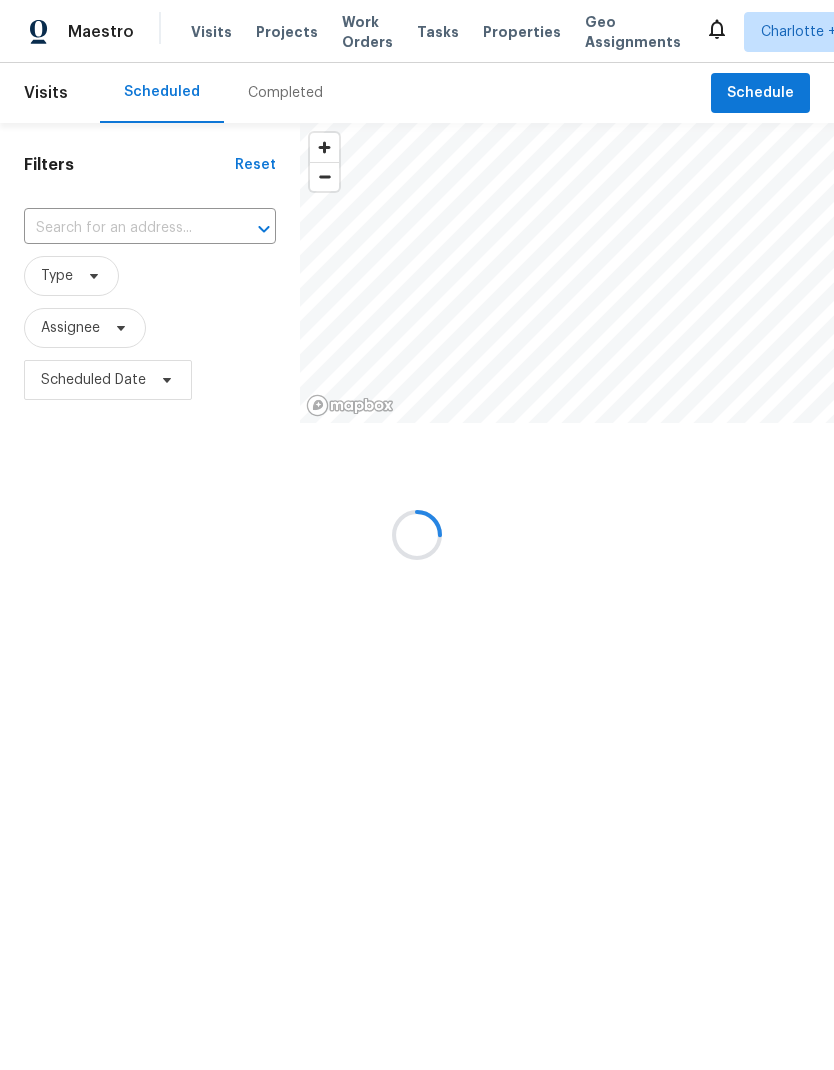 scroll, scrollTop: 0, scrollLeft: 0, axis: both 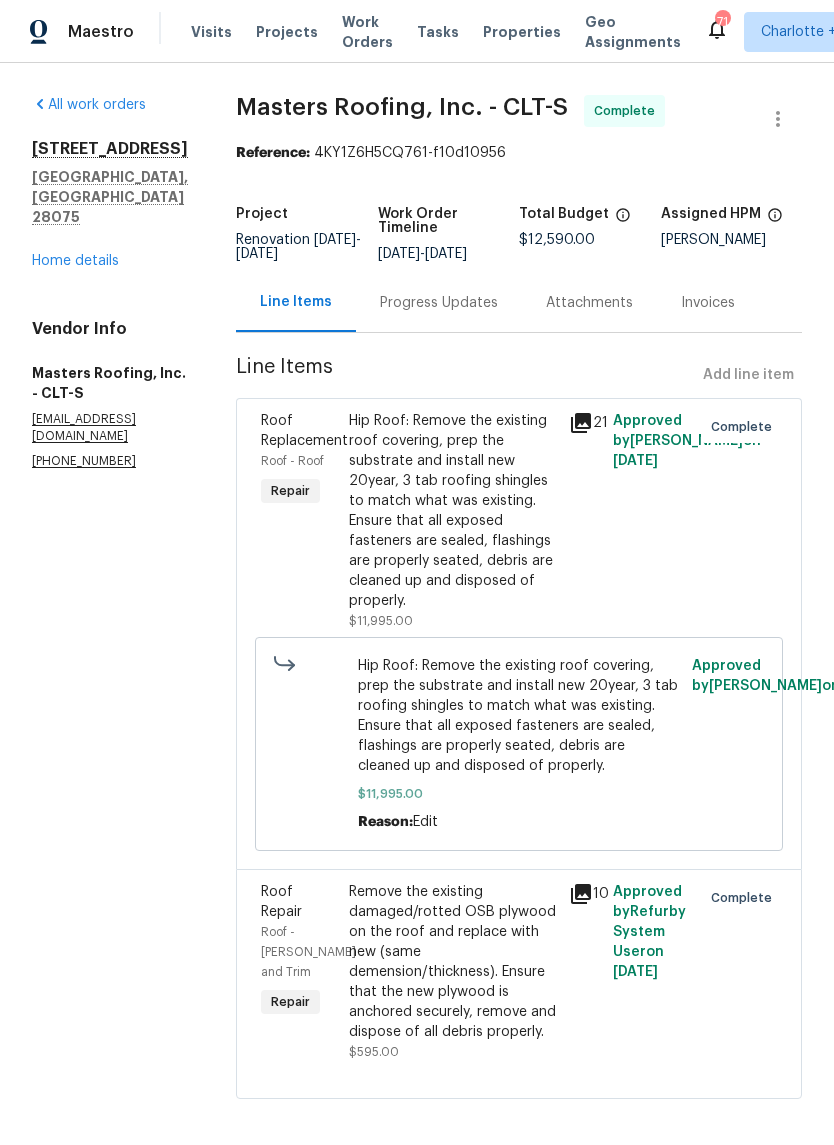 click on "Progress Updates" at bounding box center (439, 302) 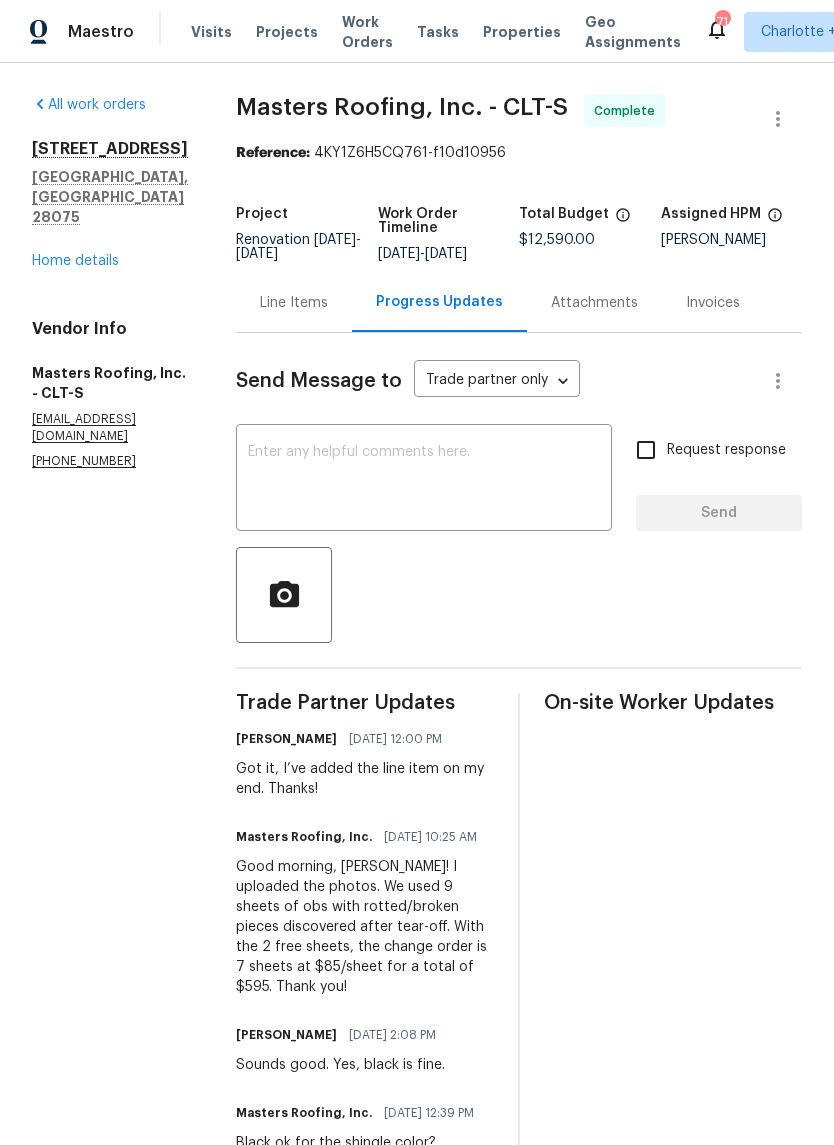 click at bounding box center [424, 480] 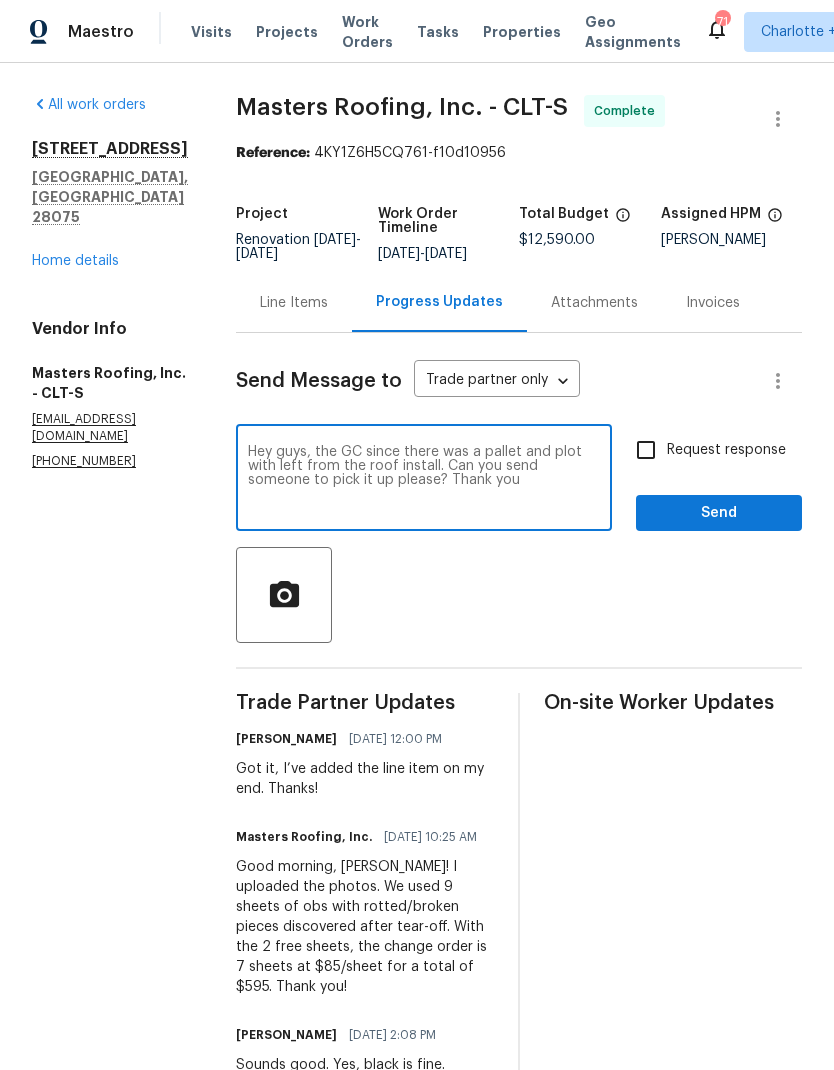 click on "Hey guys, the GC since there was a pallet and plot with left from the roof install. Can you send someone to pick it up please? Thank you" at bounding box center [424, 480] 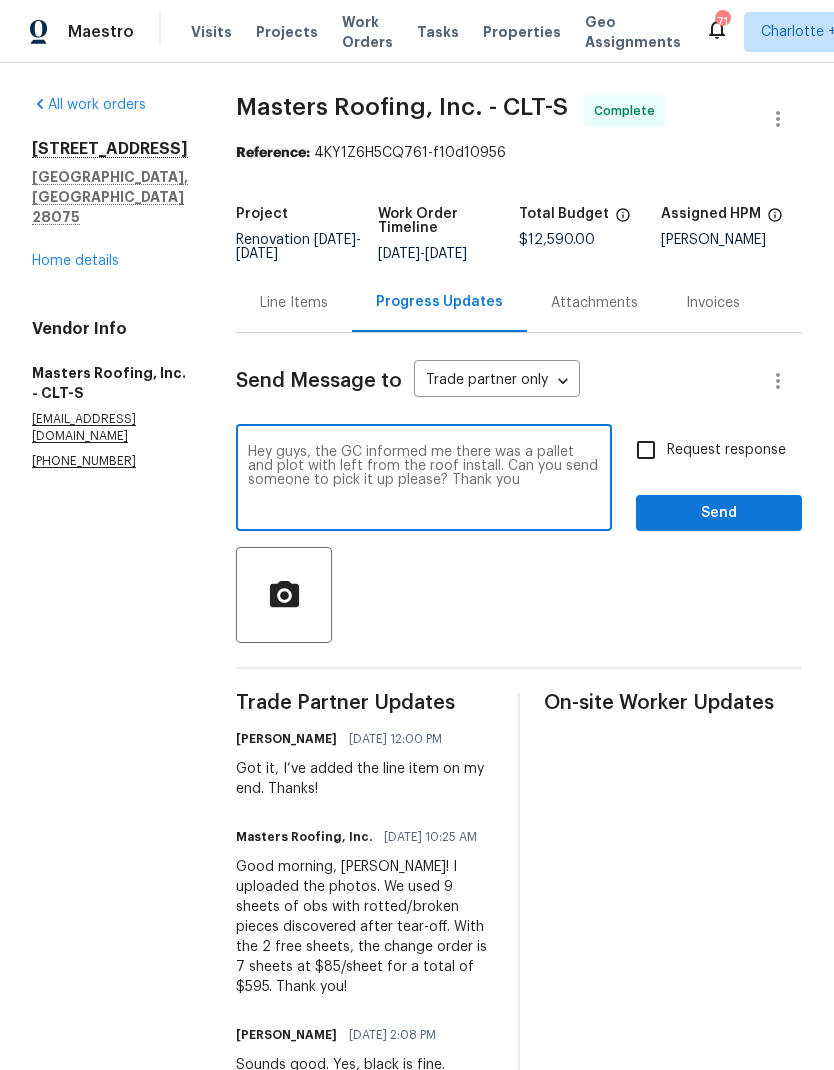 click on "Hey guys, the GC informed me there was a pallet and plot with left from the roof install. Can you send someone to pick it up please? Thank you" at bounding box center (424, 480) 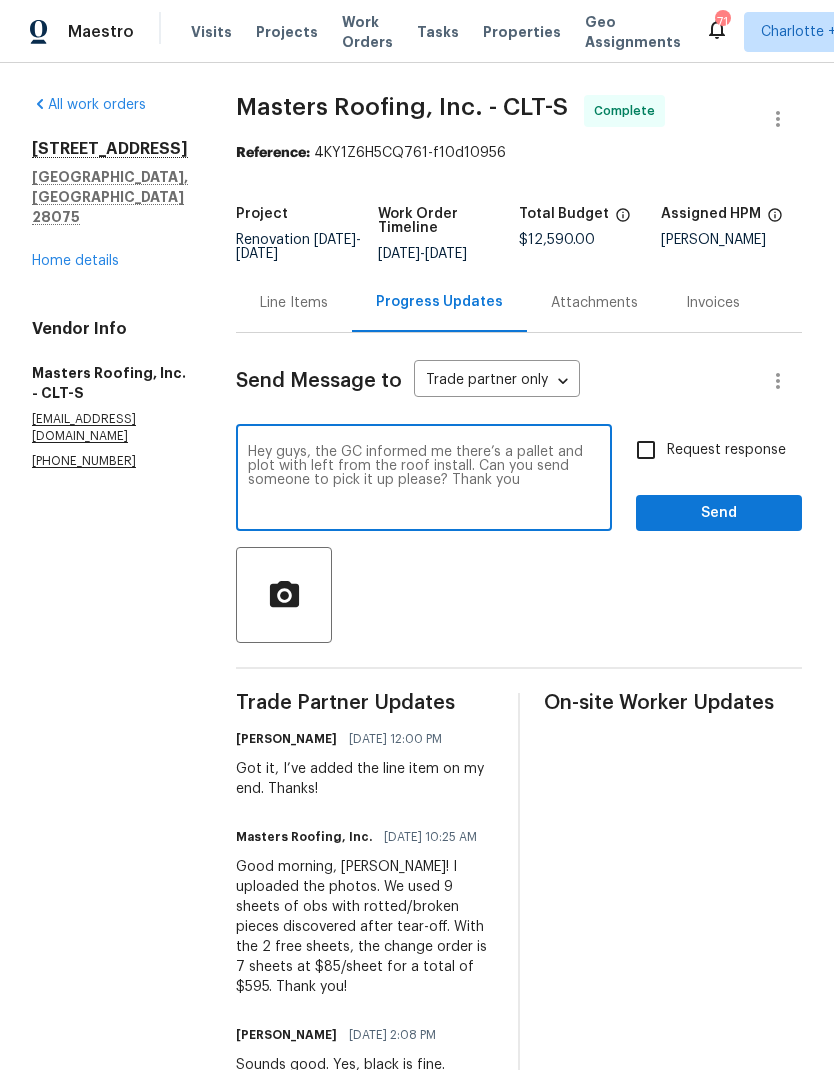 click on "Hey guys, the GC informed me there’s a pallet and plot with left from the roof install. Can you send someone to pick it up please? Thank you" at bounding box center (424, 480) 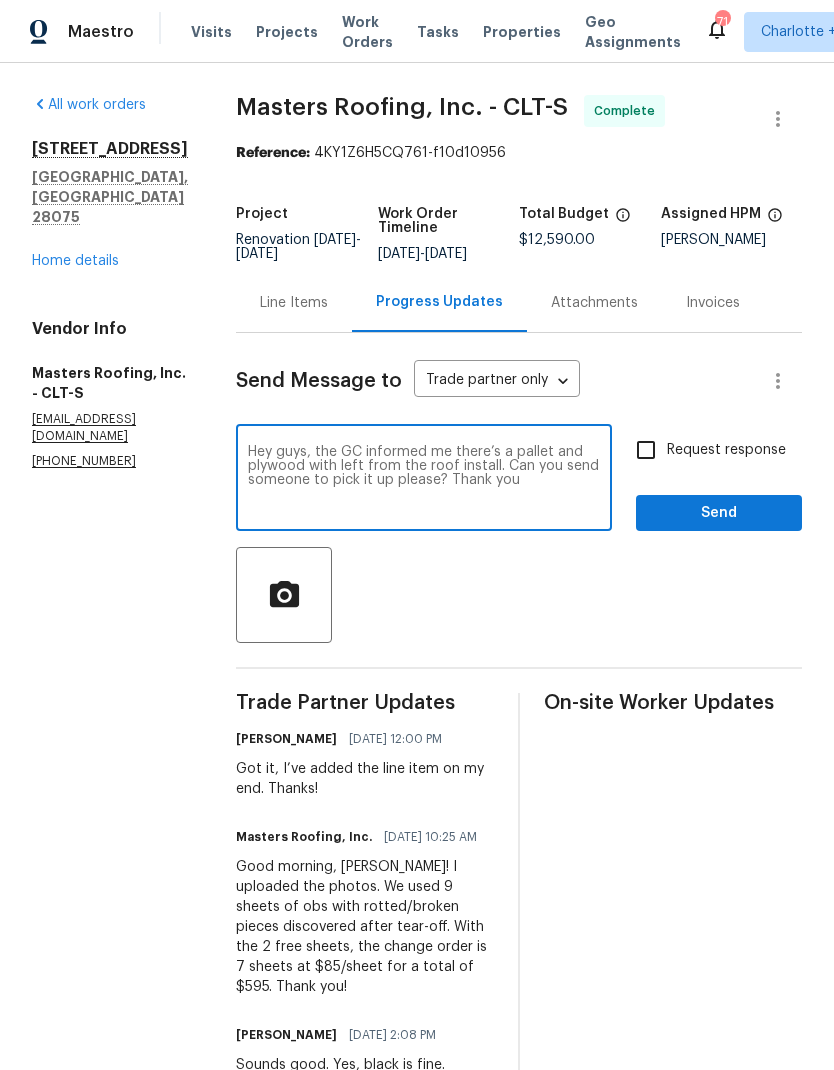 click on "Hey guys, the GC informed me there’s a pallet and plywood with left from the roof install. Can you send someone to pick it up please? Thank you" at bounding box center (424, 480) 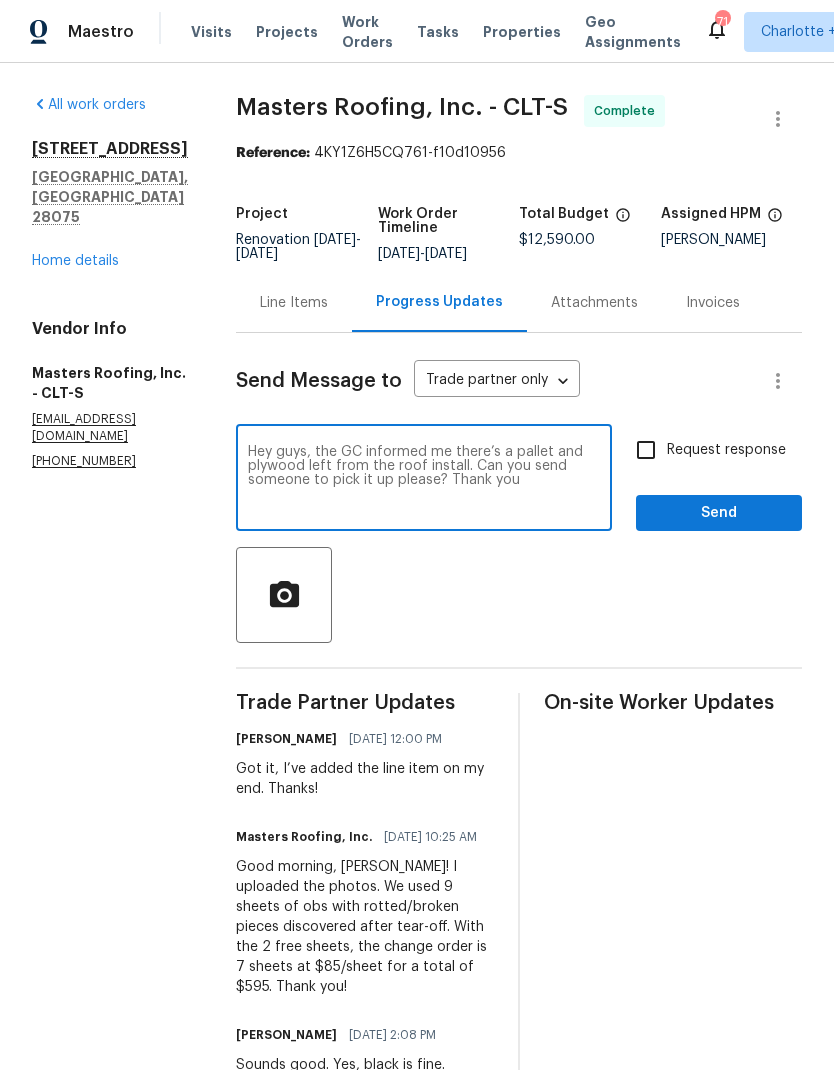 click on "Hey guys, the GC informed me there’s a pallet and plywood left from the roof install. Can you send someone to pick it up please? Thank you" at bounding box center (424, 480) 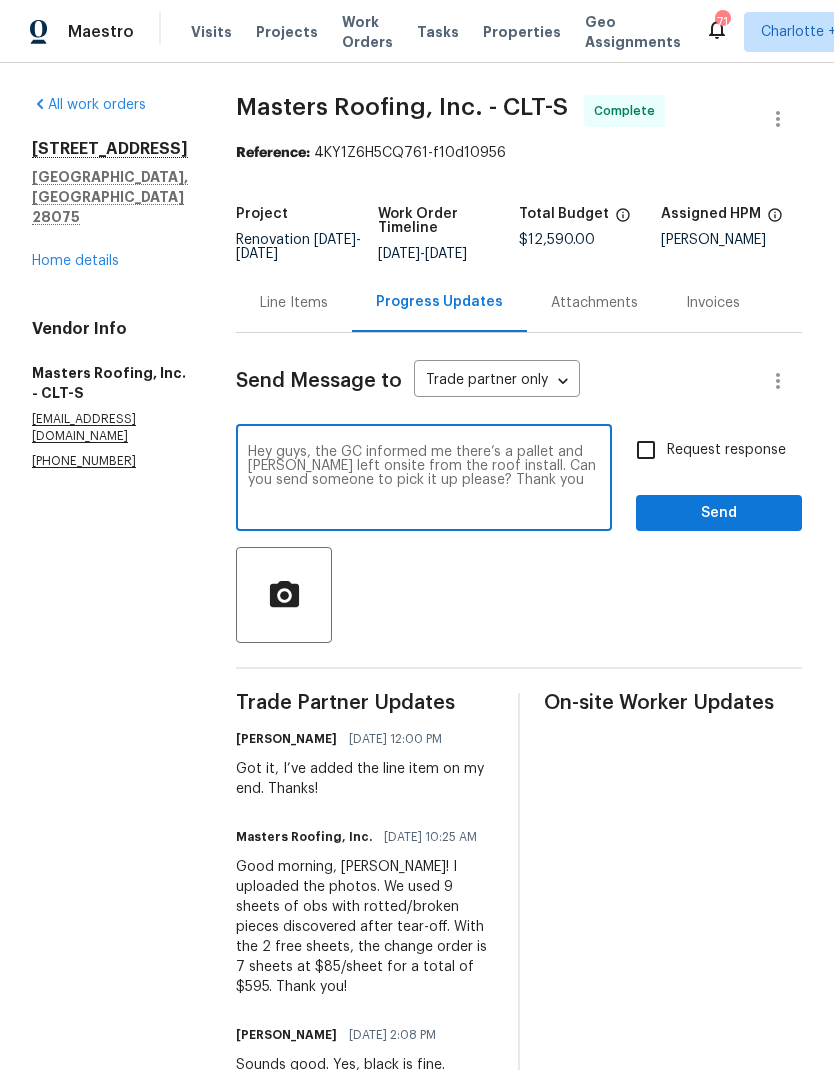 type on "Hey guys, the GC informed me there’s a pallet and [PERSON_NAME] left onsite from the roof install. Can you send someone to pick it up please? Thank you" 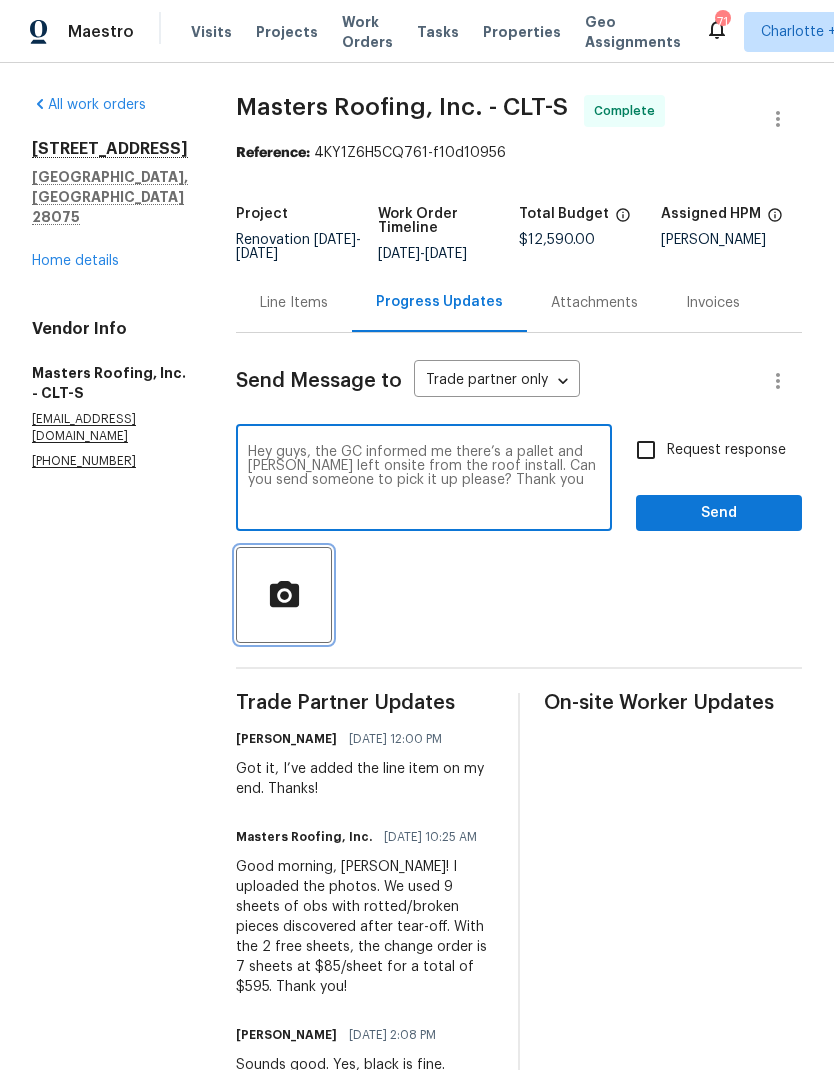 click at bounding box center [284, 595] 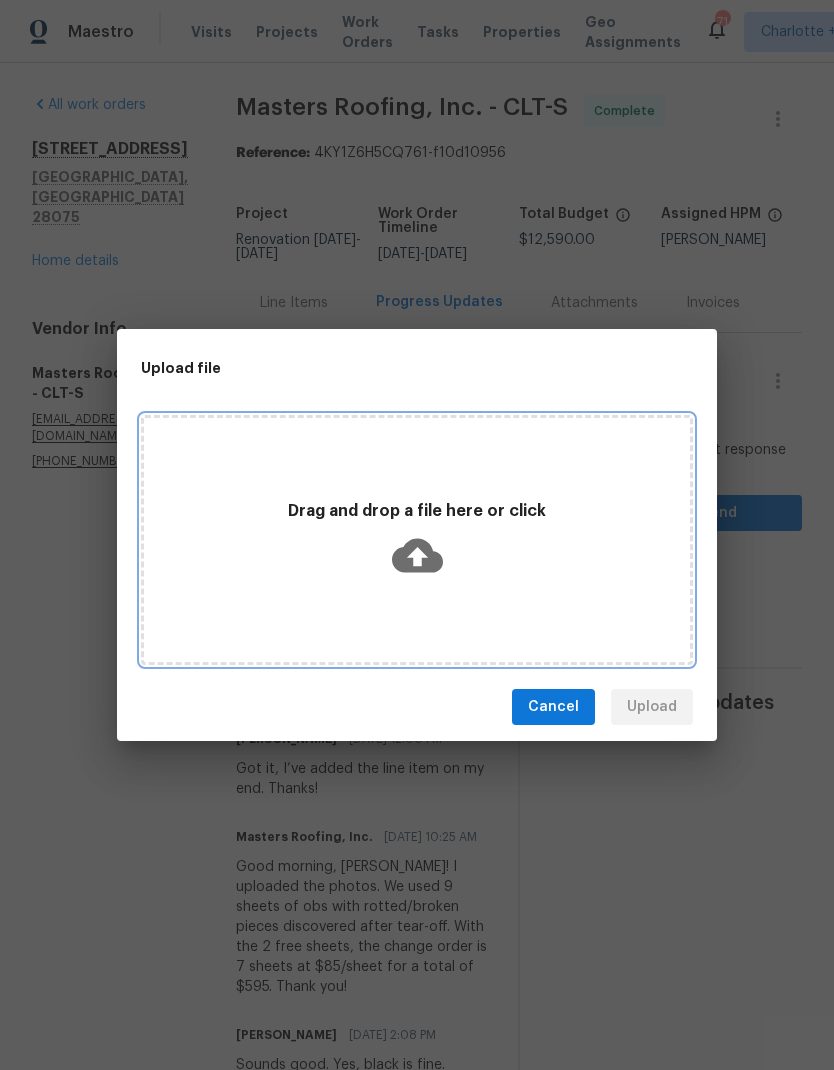 click 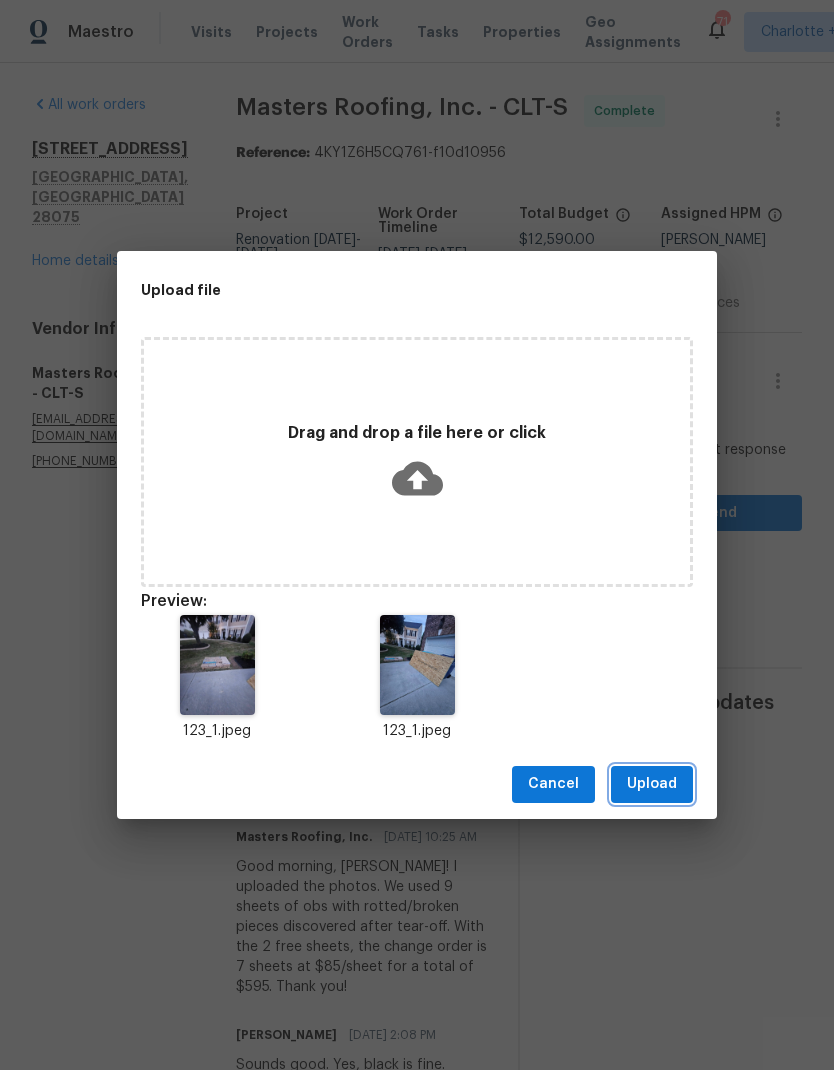 click on "Upload" at bounding box center (652, 784) 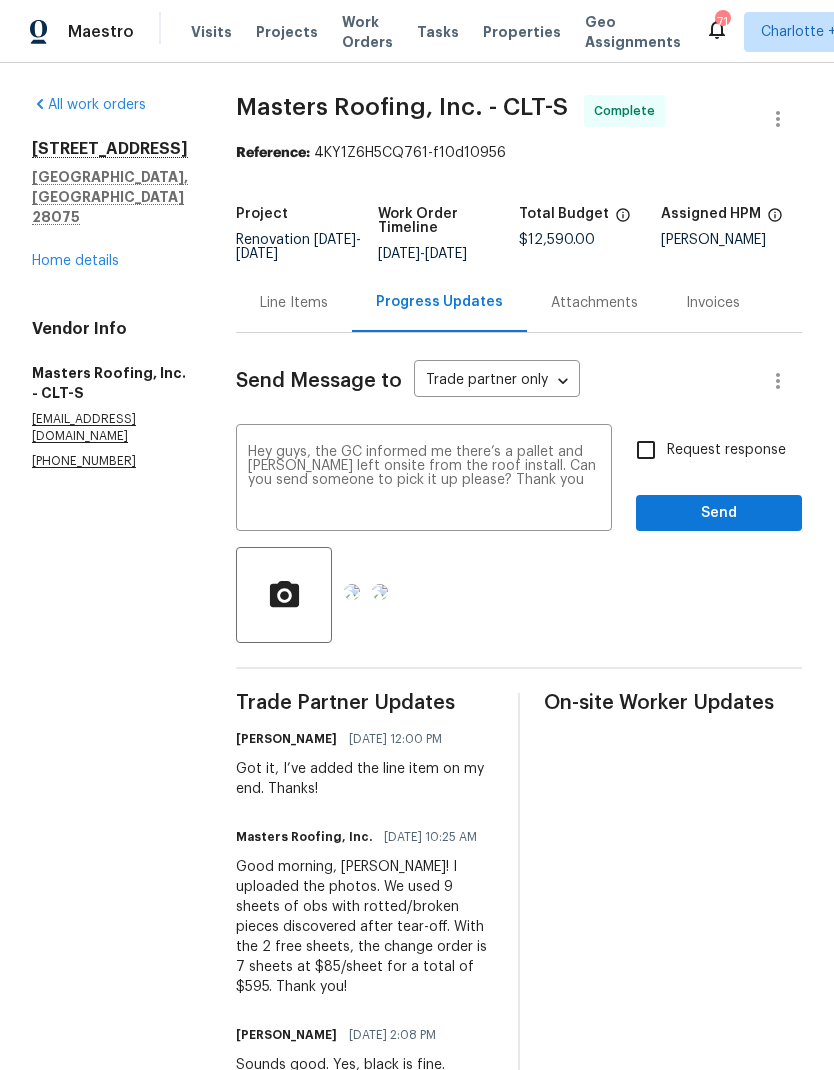 click on "Request response" at bounding box center [646, 450] 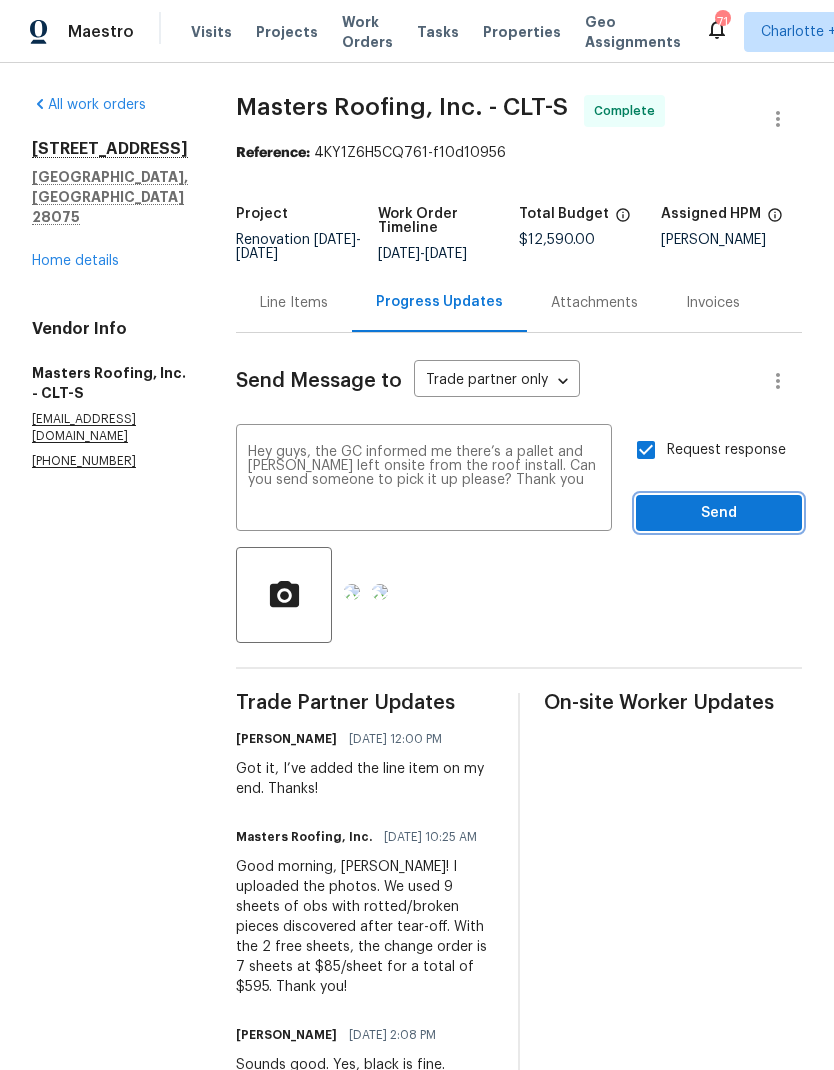 click on "Send" at bounding box center [719, 513] 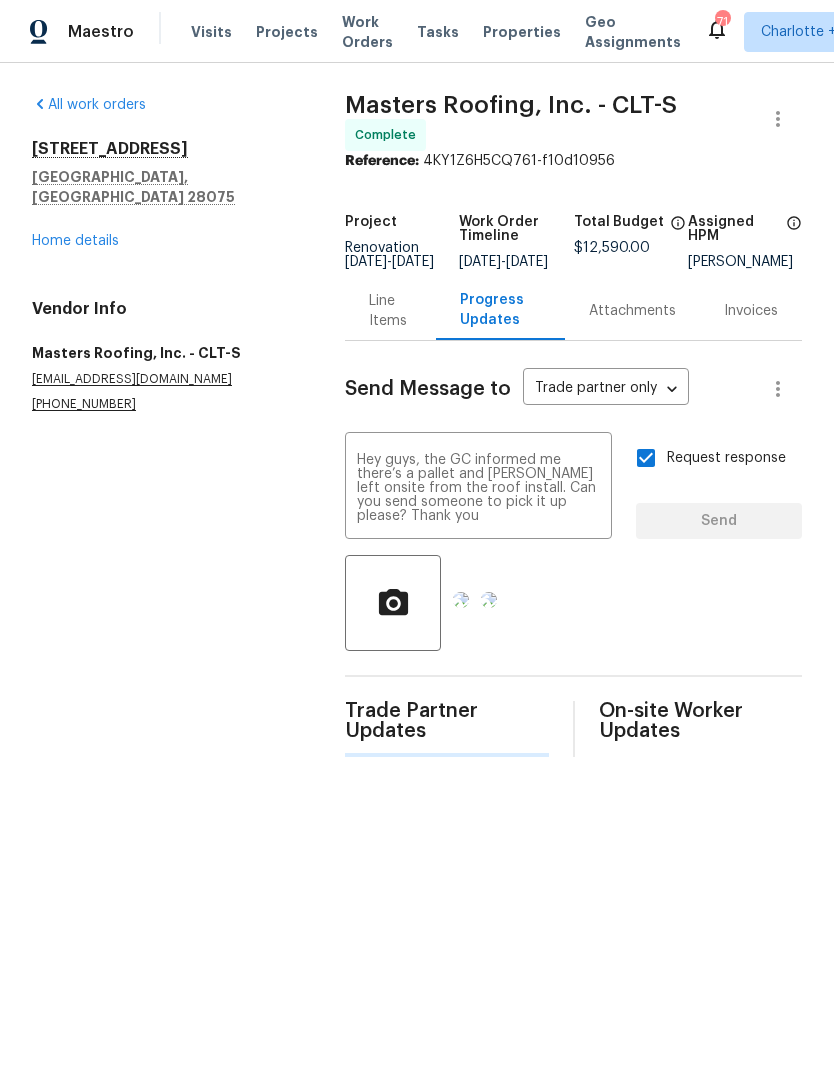 type 